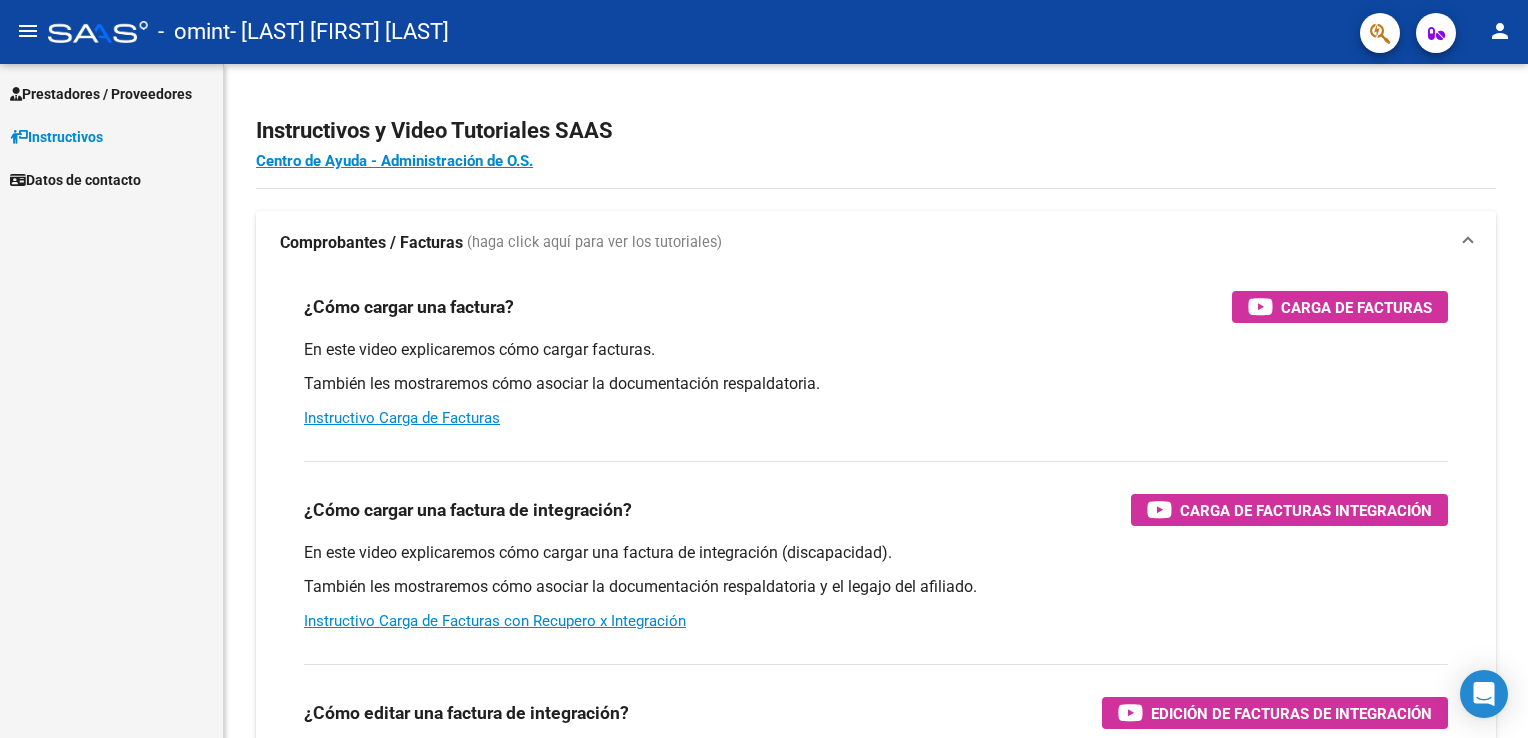 scroll, scrollTop: 0, scrollLeft: 0, axis: both 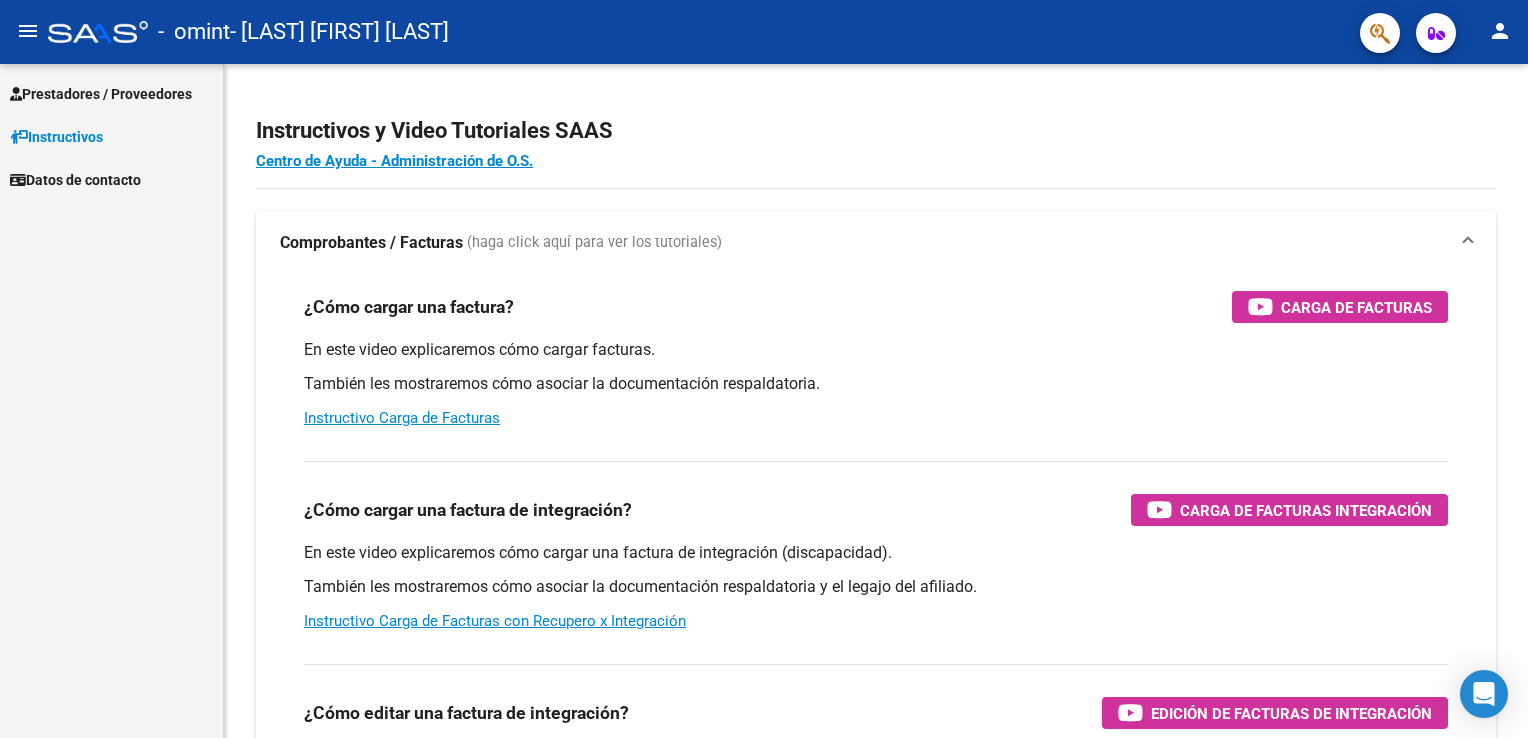 click on "Prestadores / Proveedores" at bounding box center [101, 94] 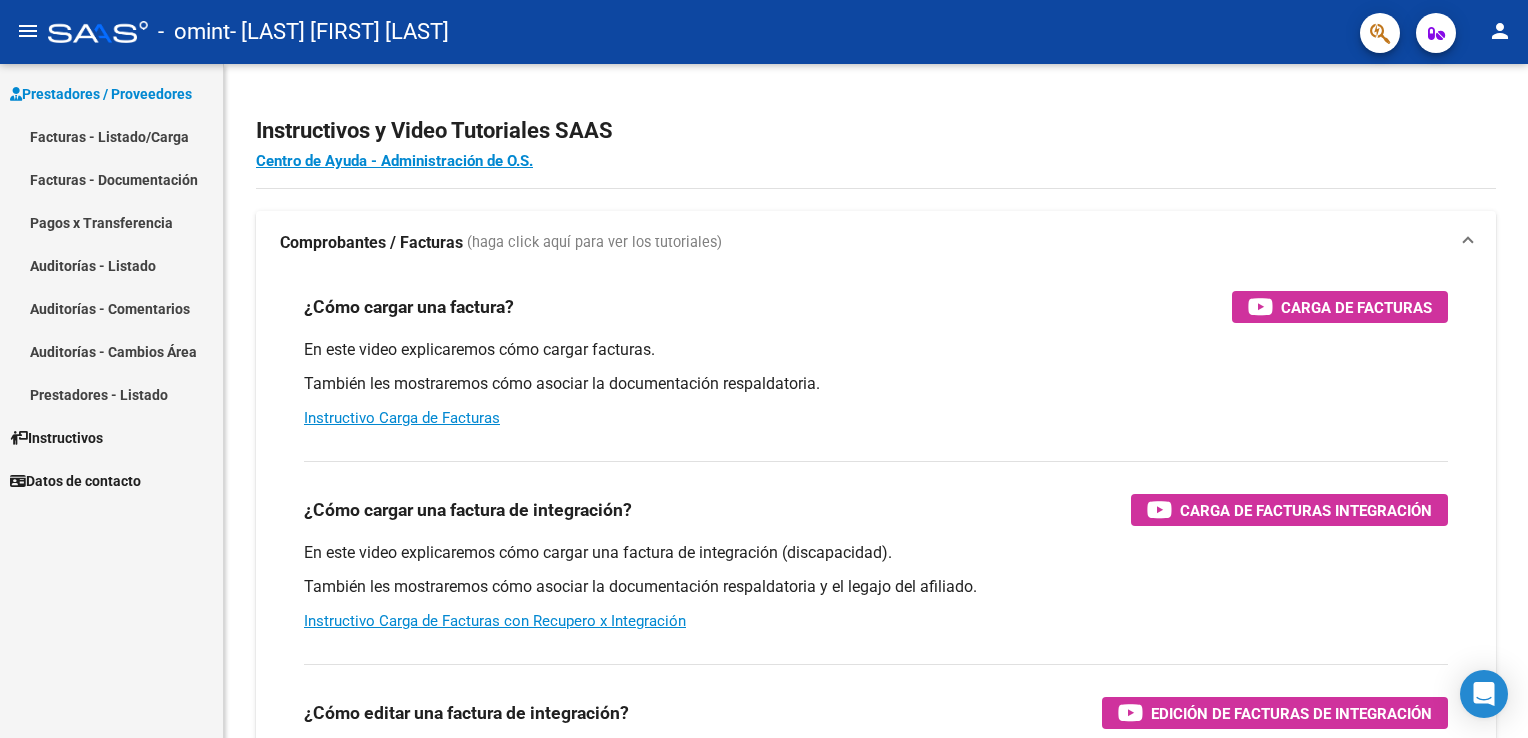 click on "Facturas - Listado/Carga" at bounding box center (111, 136) 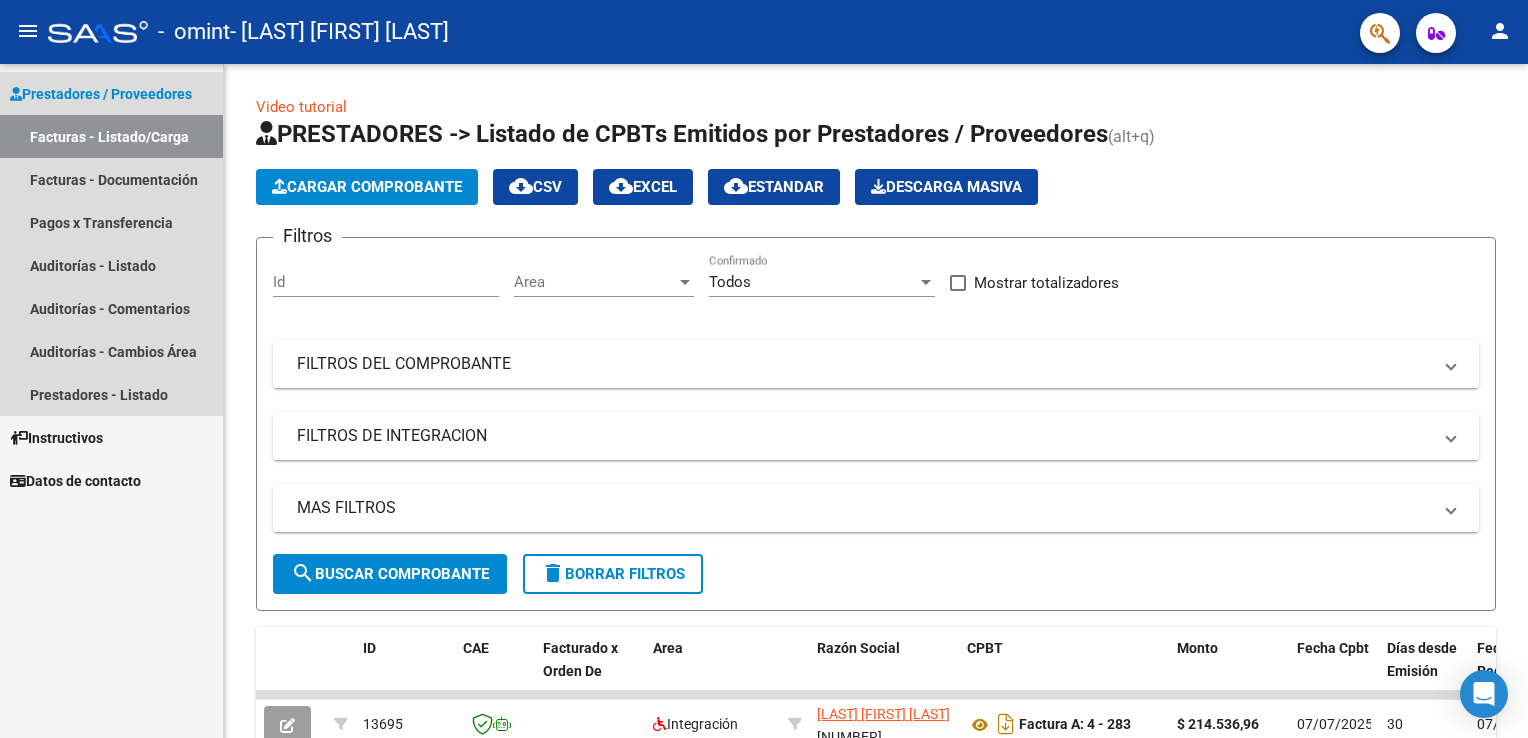 click on "Prestadores / Proveedores" at bounding box center (111, 93) 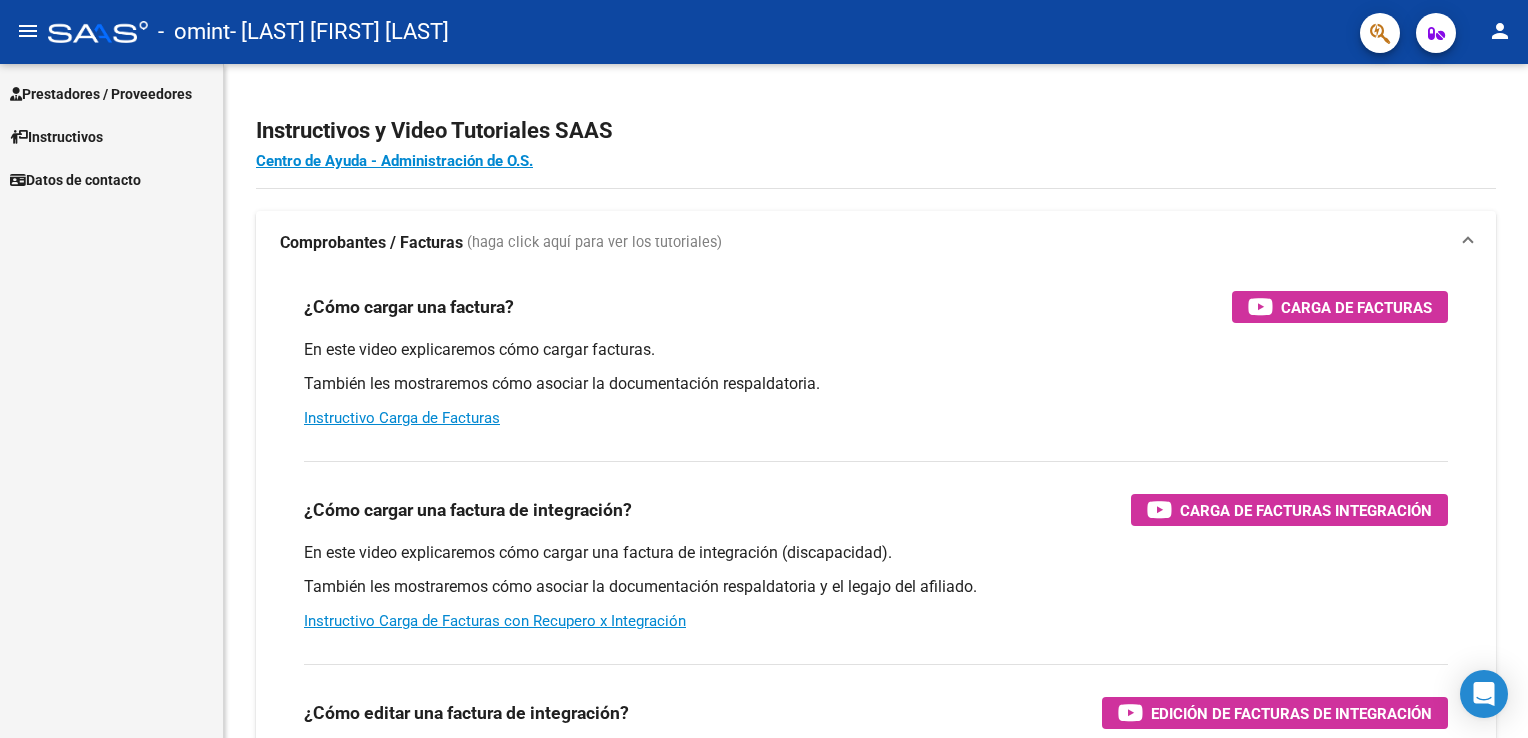 click on "menu" 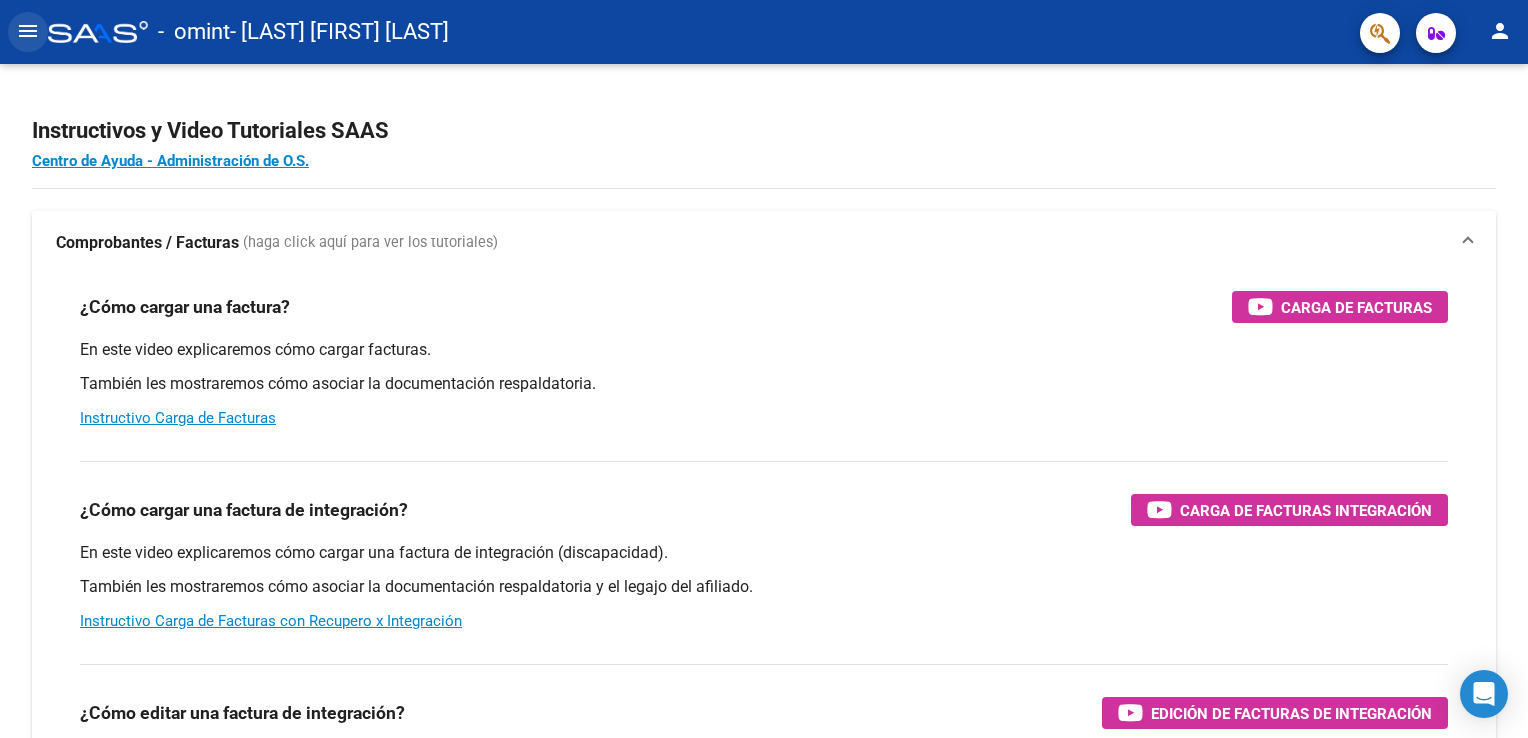 click on "menu" 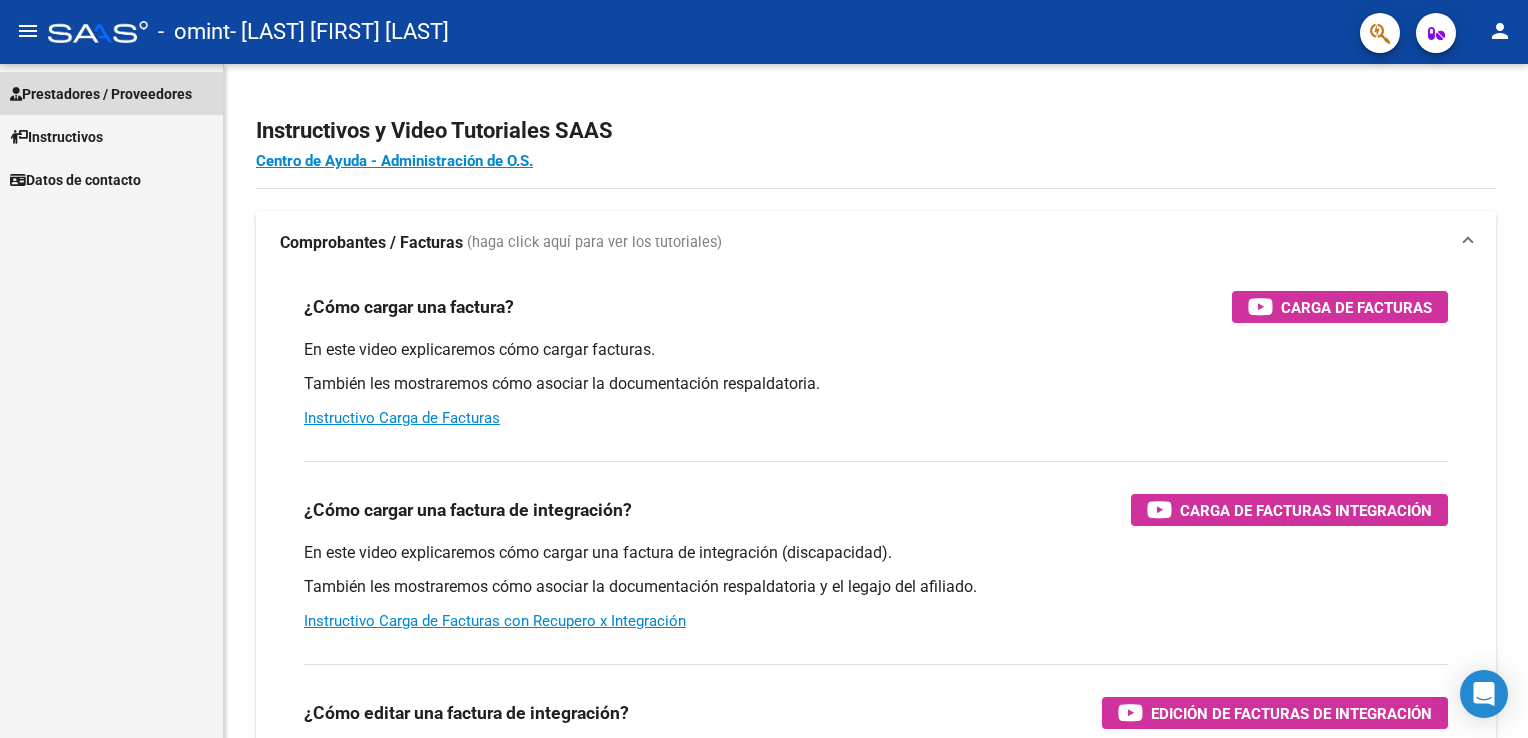click on "Prestadores / Proveedores" at bounding box center (101, 94) 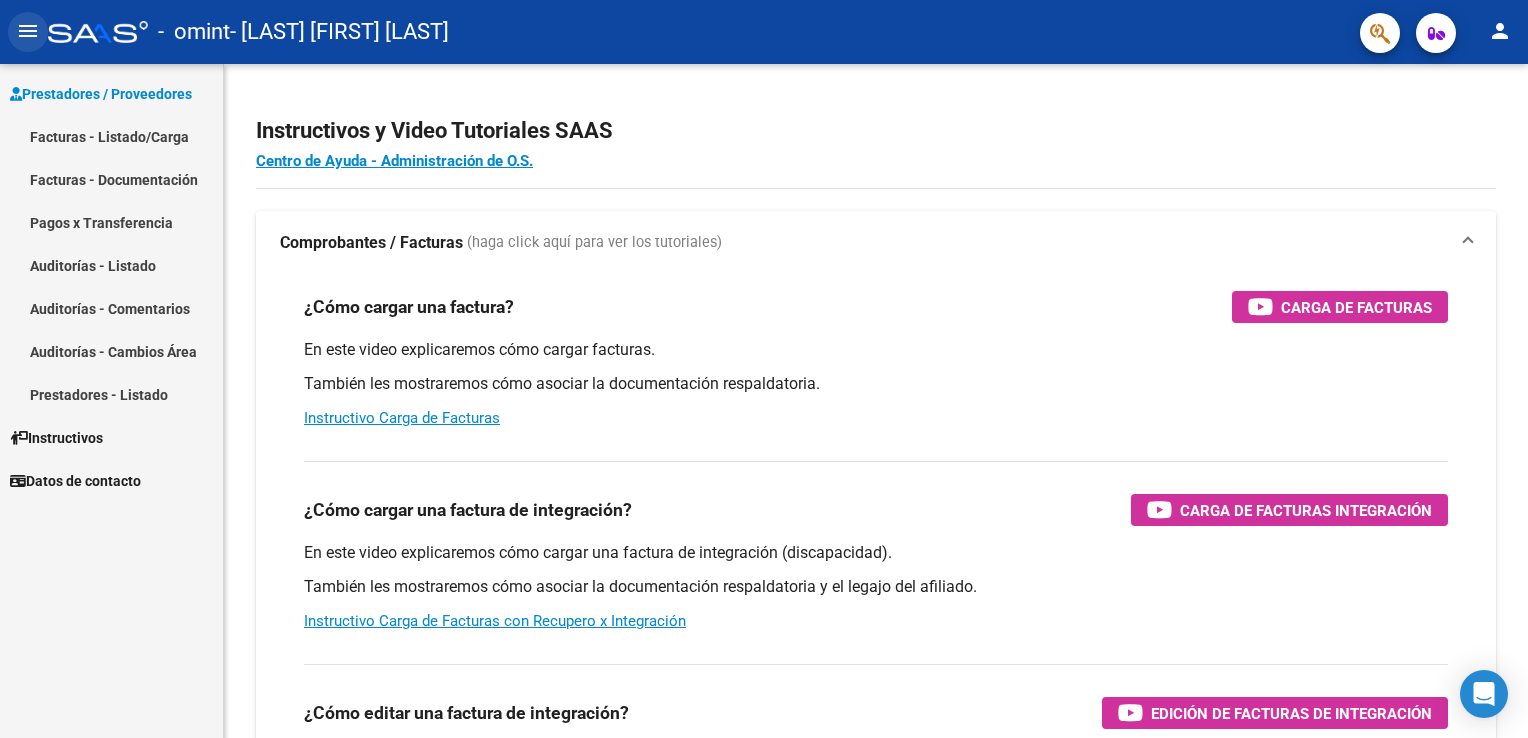 click on "menu" 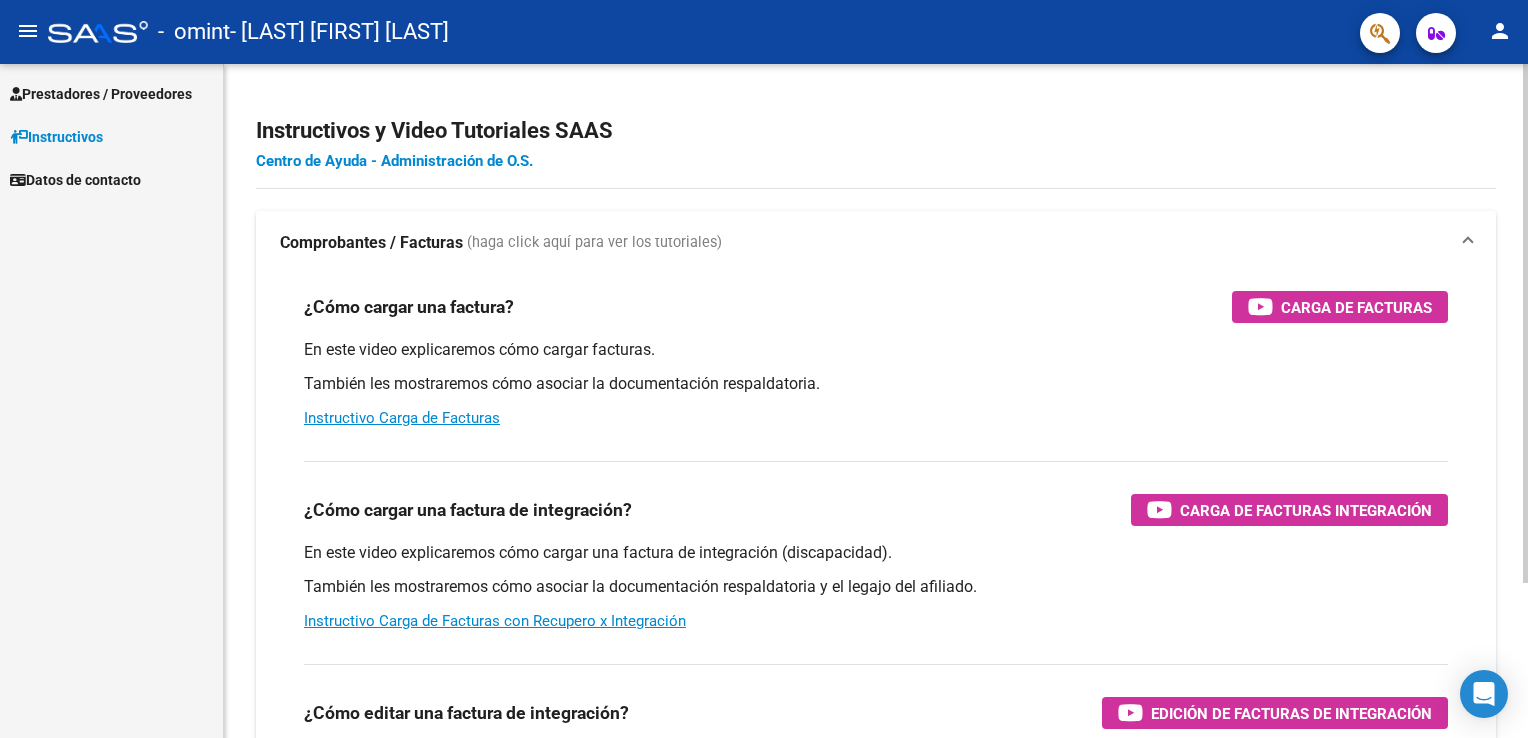 scroll, scrollTop: 0, scrollLeft: 0, axis: both 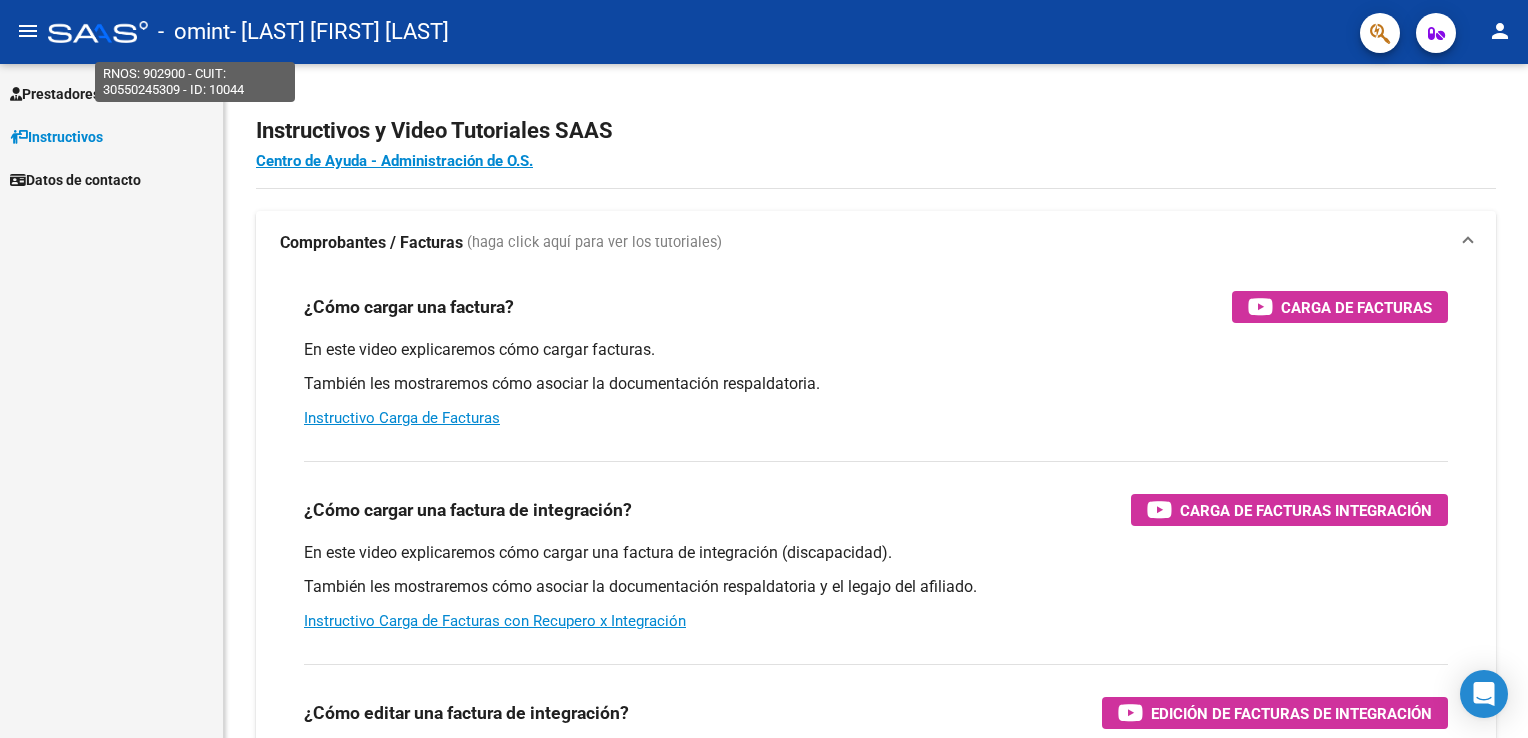 click on "-   omint" 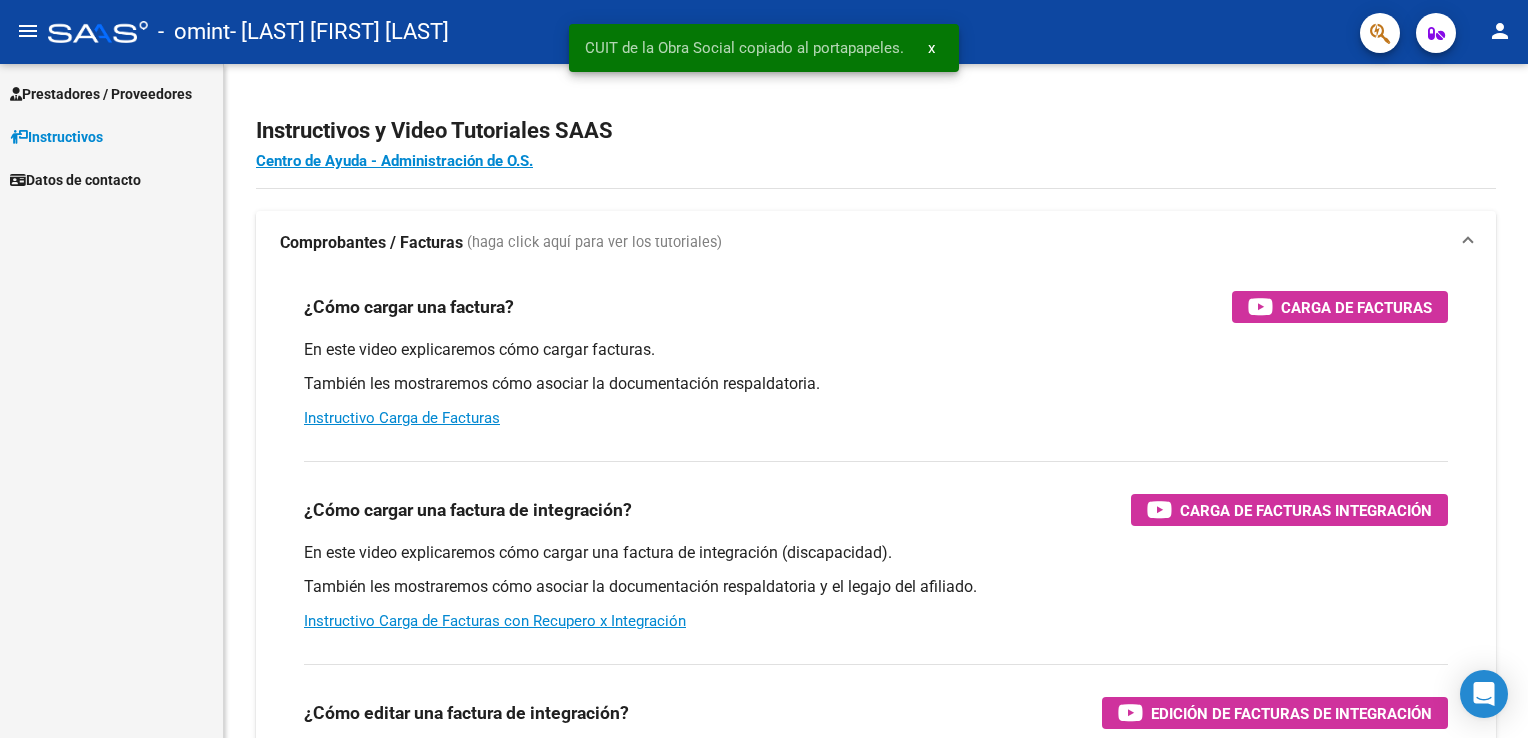 click 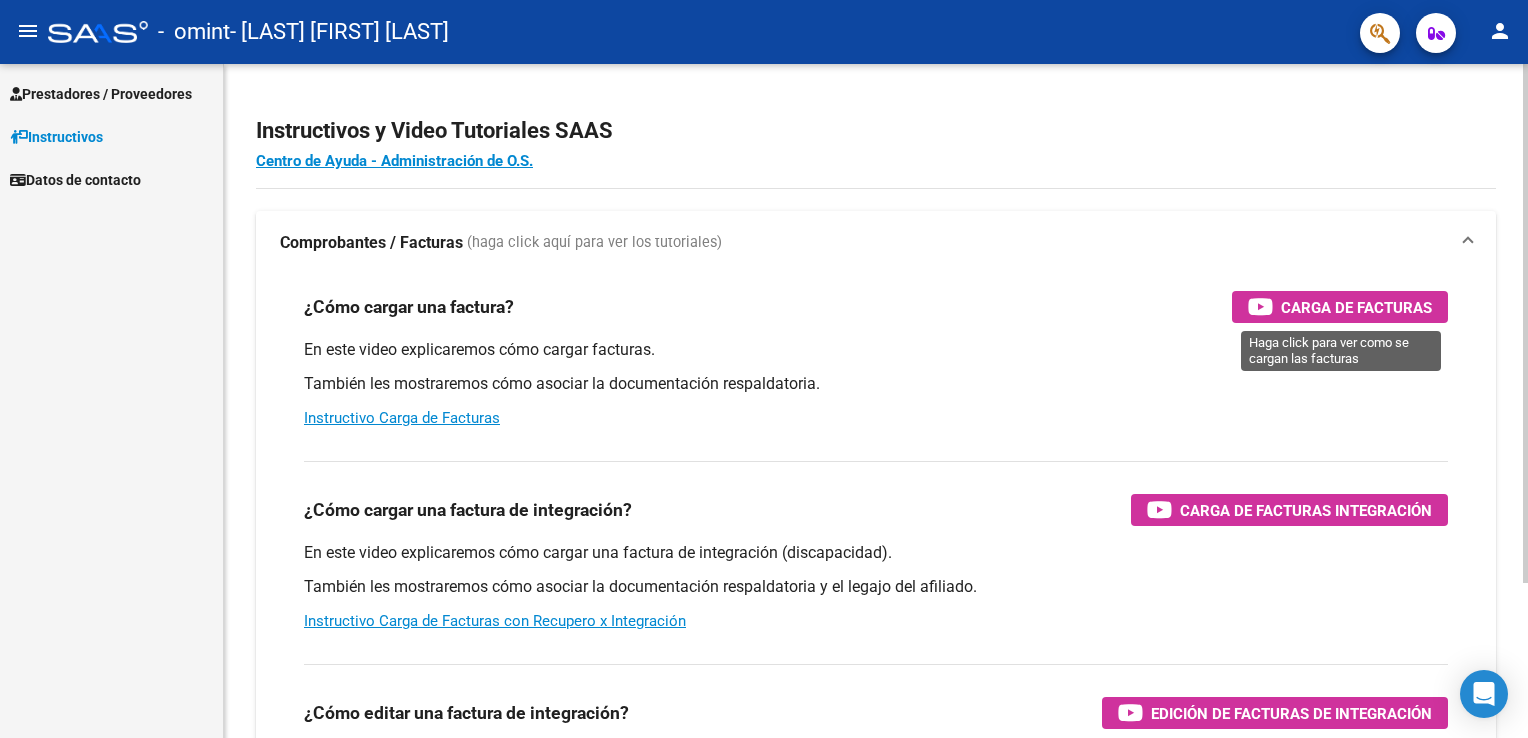 click on "Carga de Facturas" at bounding box center (1356, 307) 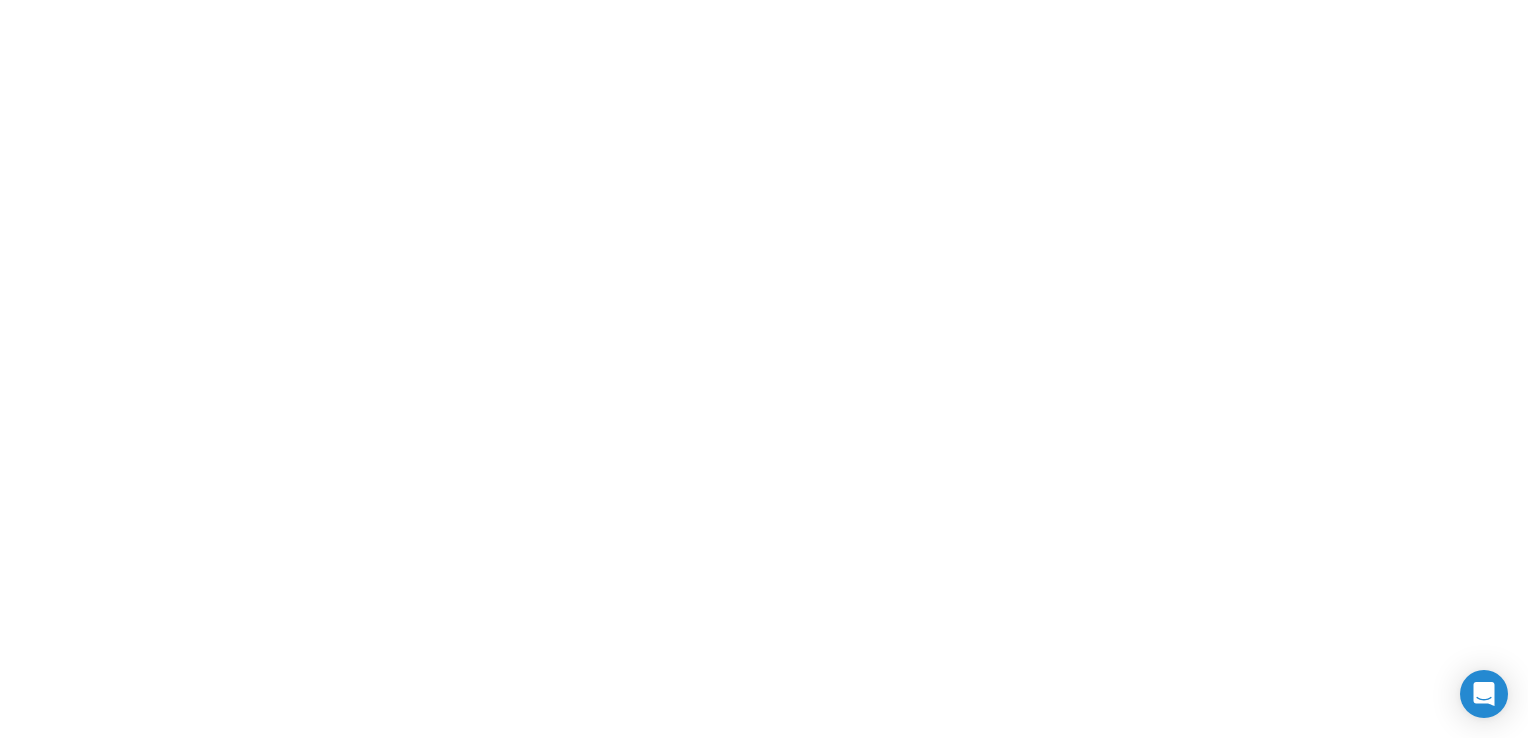 scroll, scrollTop: 0, scrollLeft: 0, axis: both 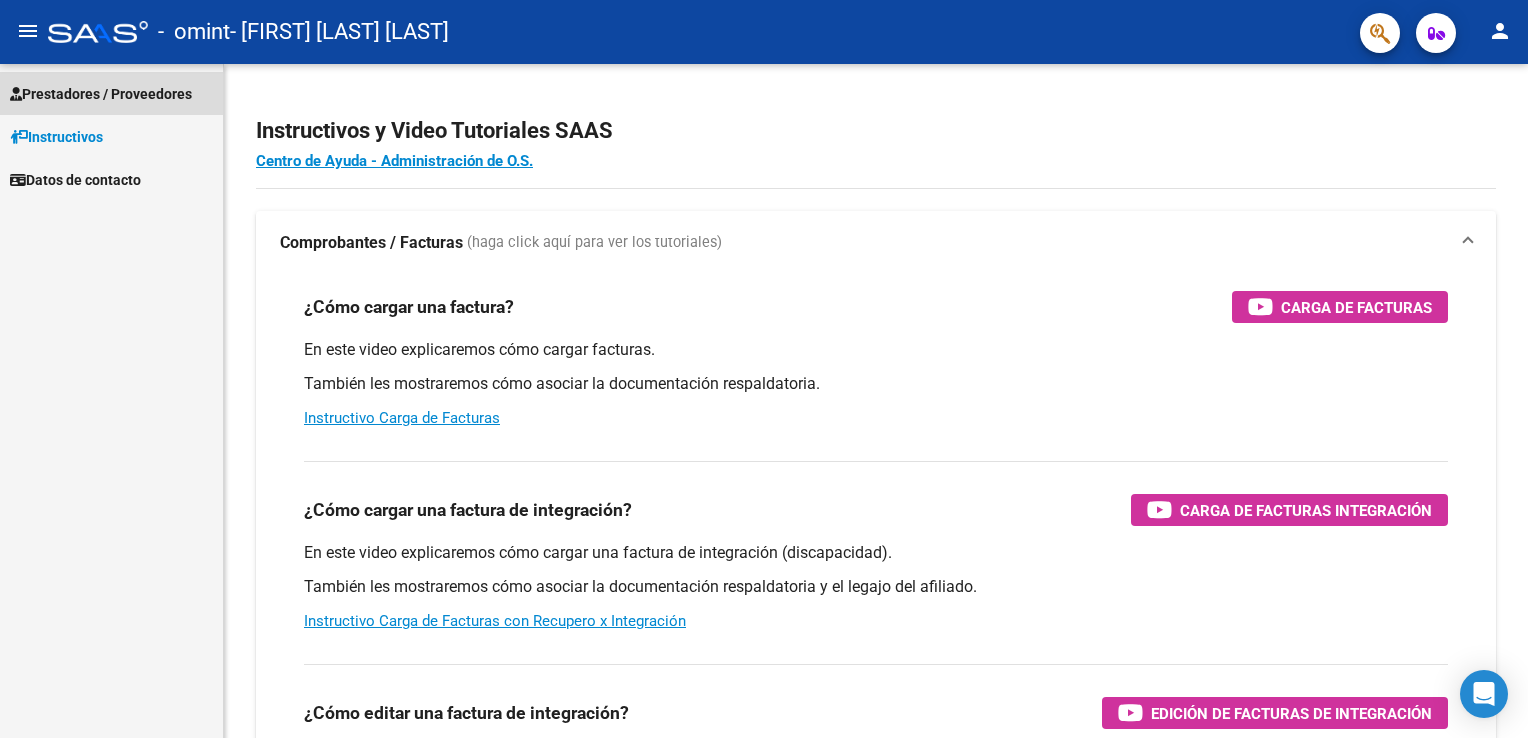 click on "Prestadores / Proveedores" at bounding box center [101, 94] 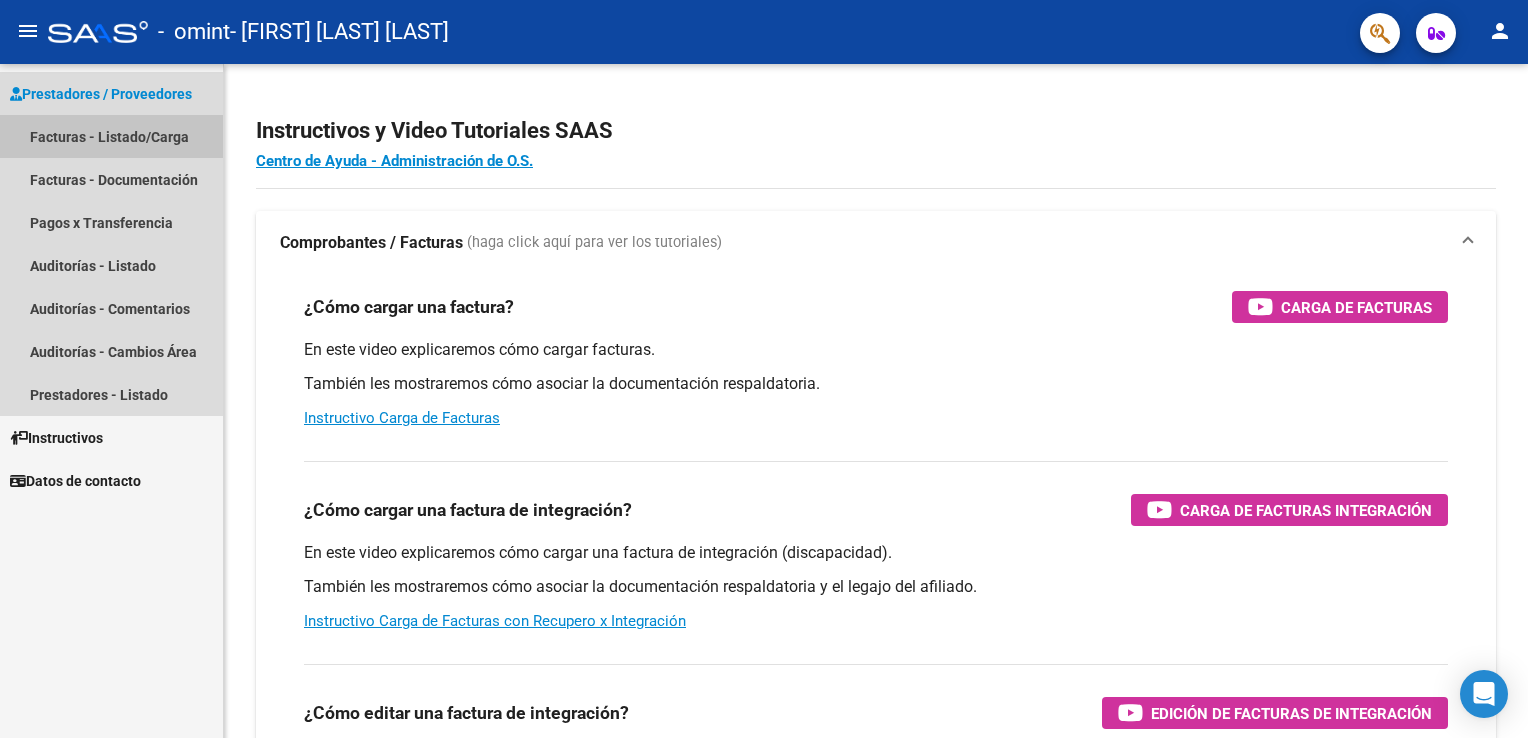 click on "Facturas - Listado/Carga" at bounding box center [111, 136] 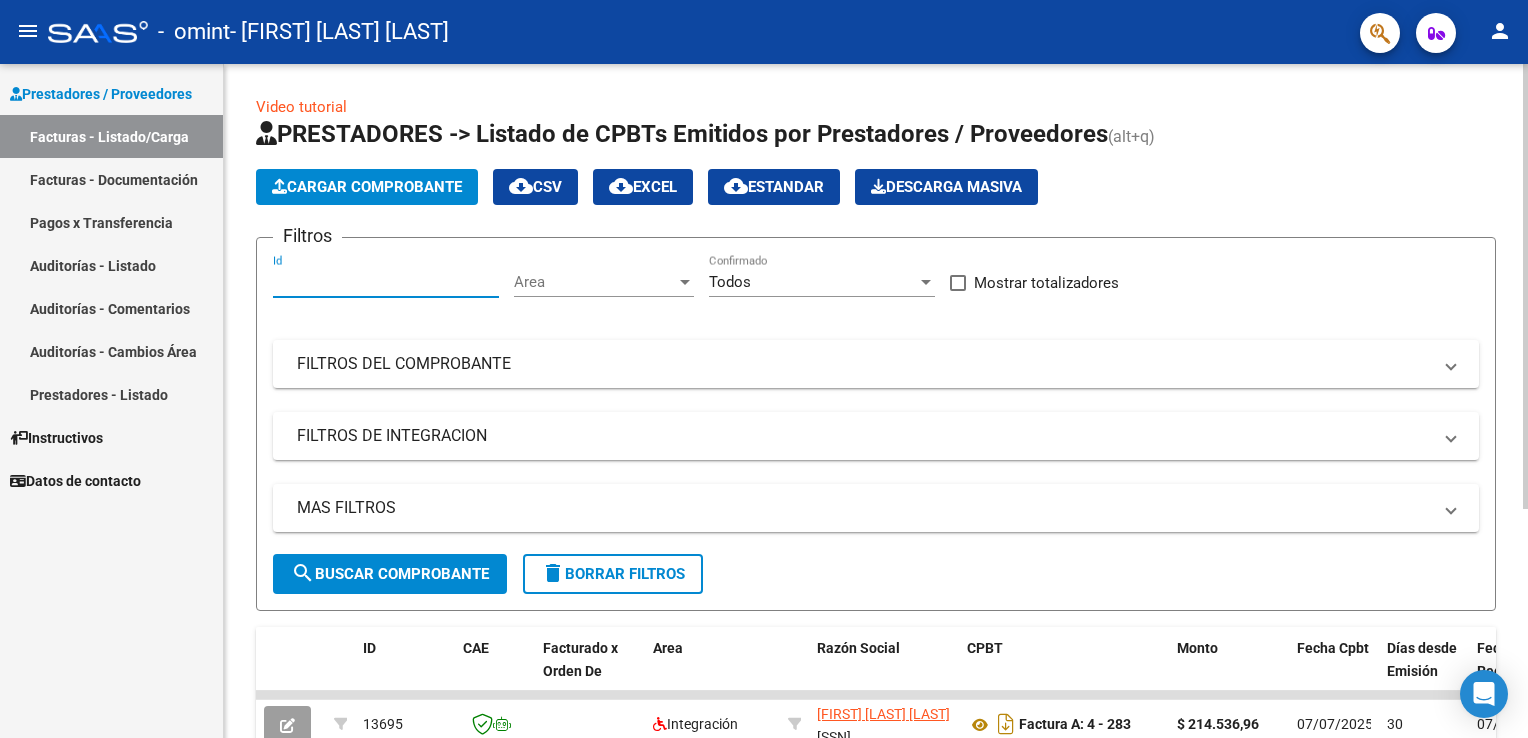 click on "Id" at bounding box center [386, 282] 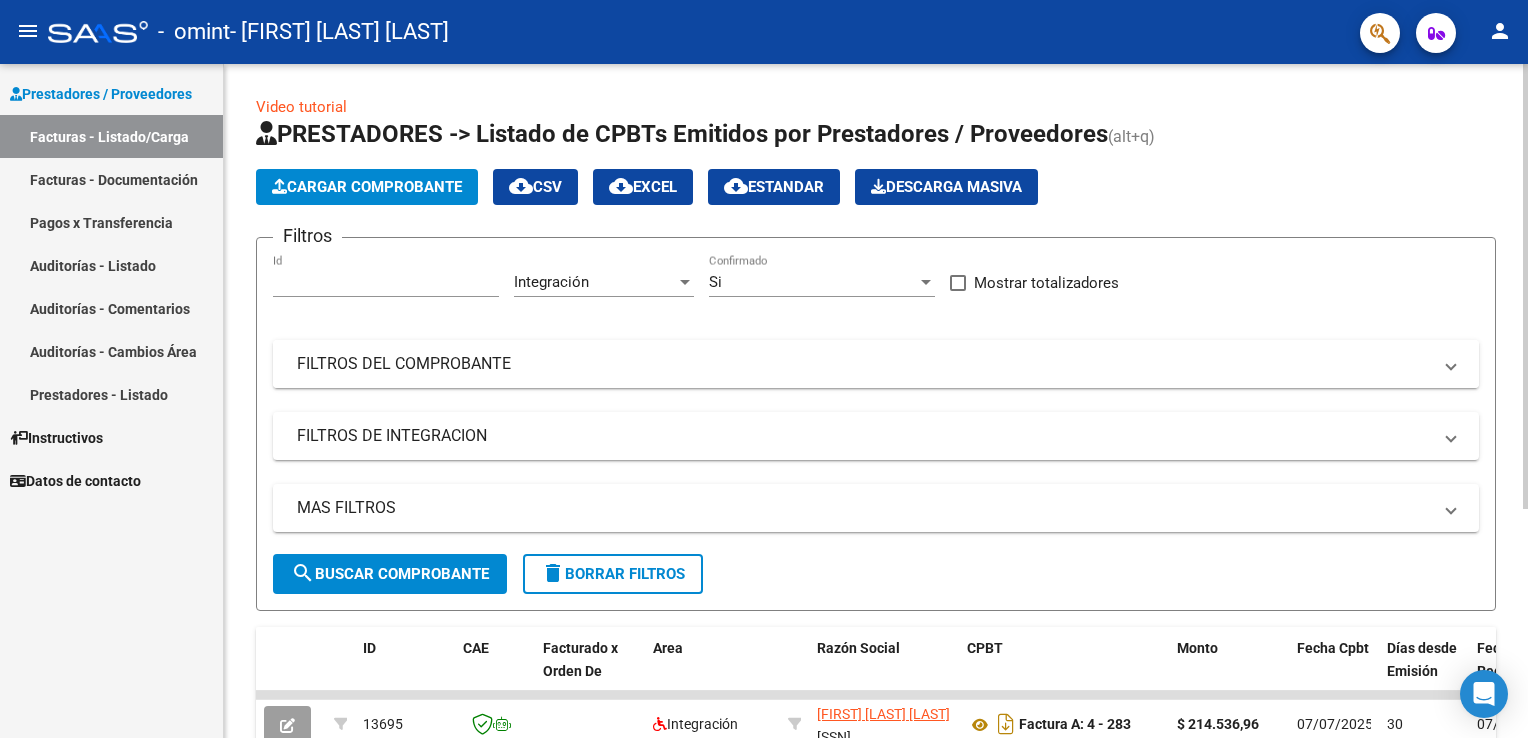 click on "FILTROS DEL COMPROBANTE" at bounding box center (864, 364) 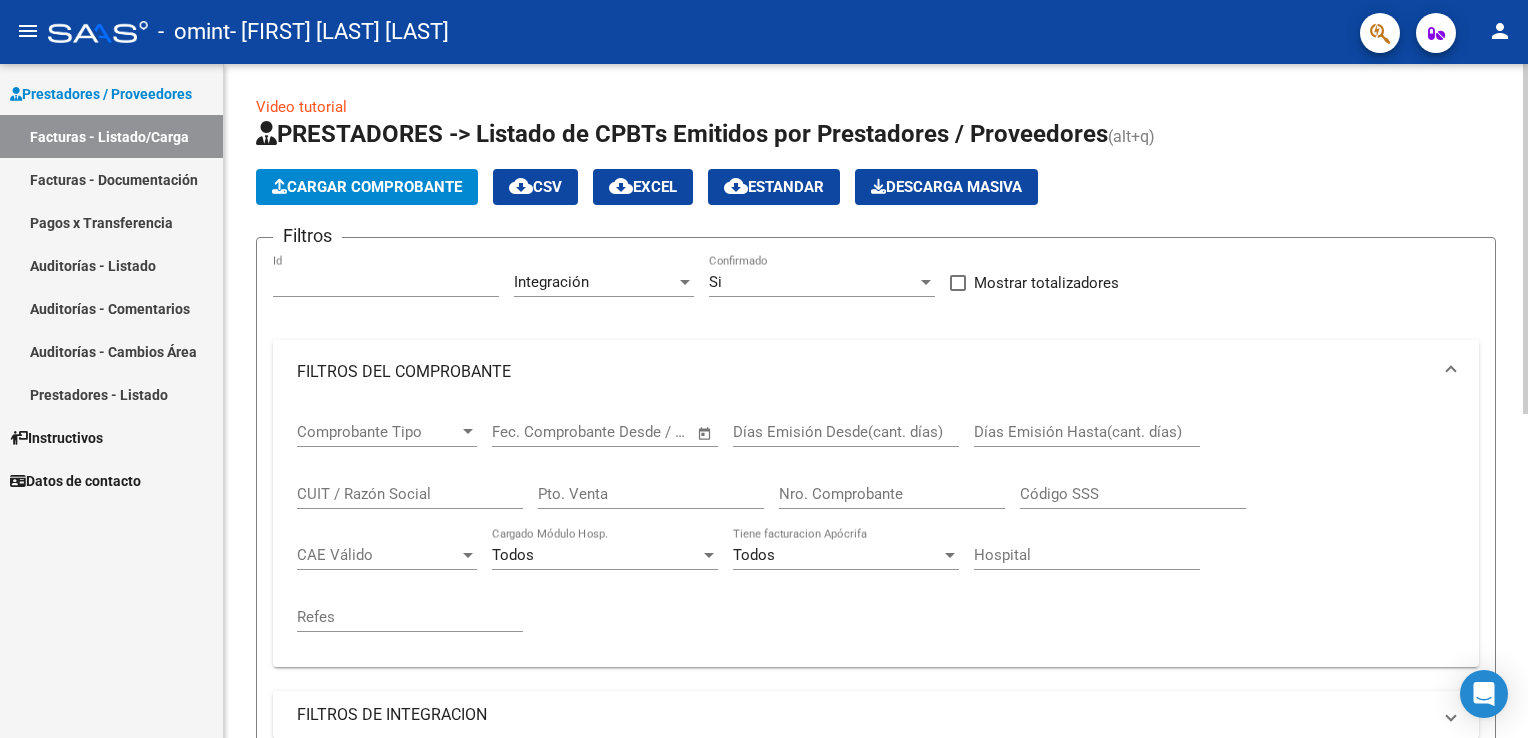 click on "Comprobante Tipo Comprobante Tipo" at bounding box center [387, 425] 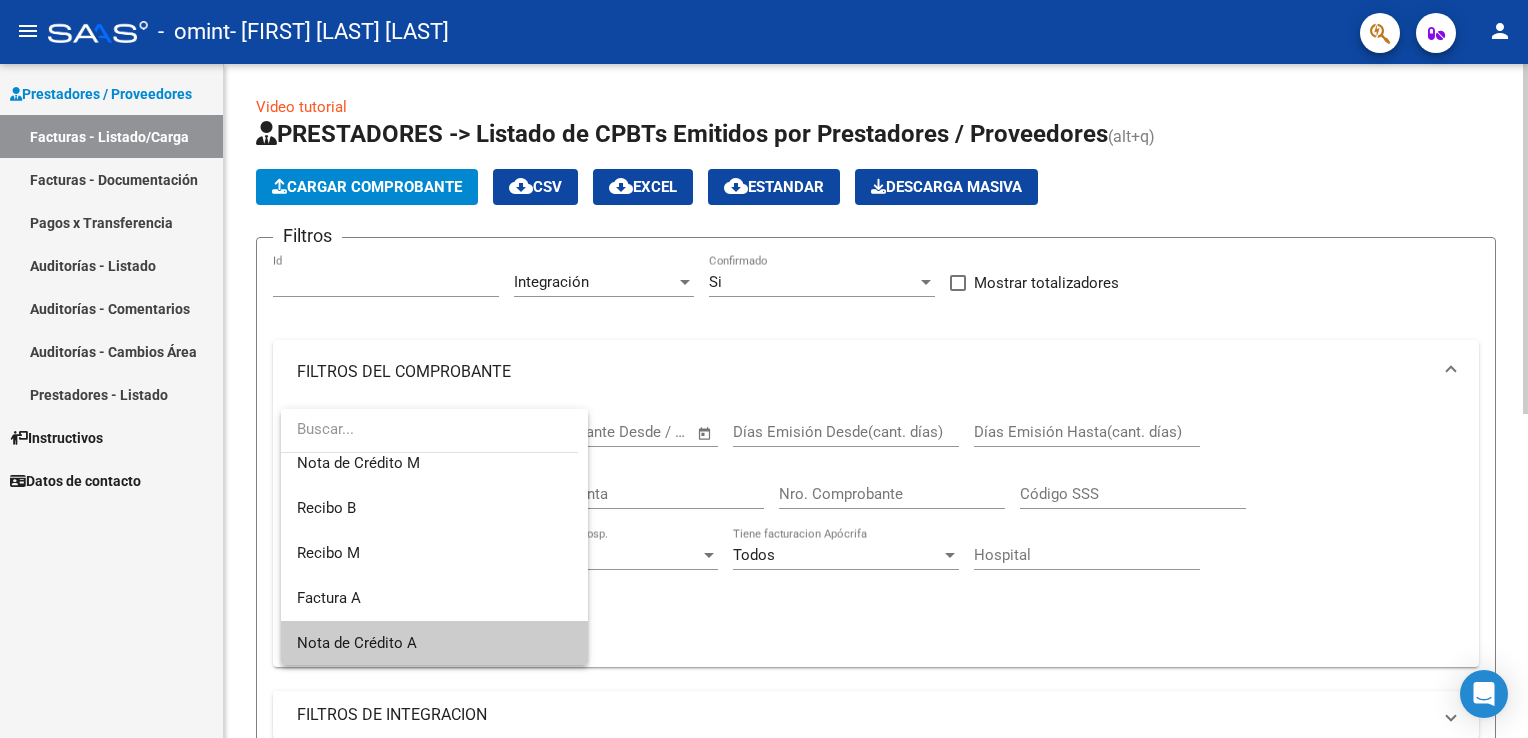 scroll, scrollTop: 463, scrollLeft: 0, axis: vertical 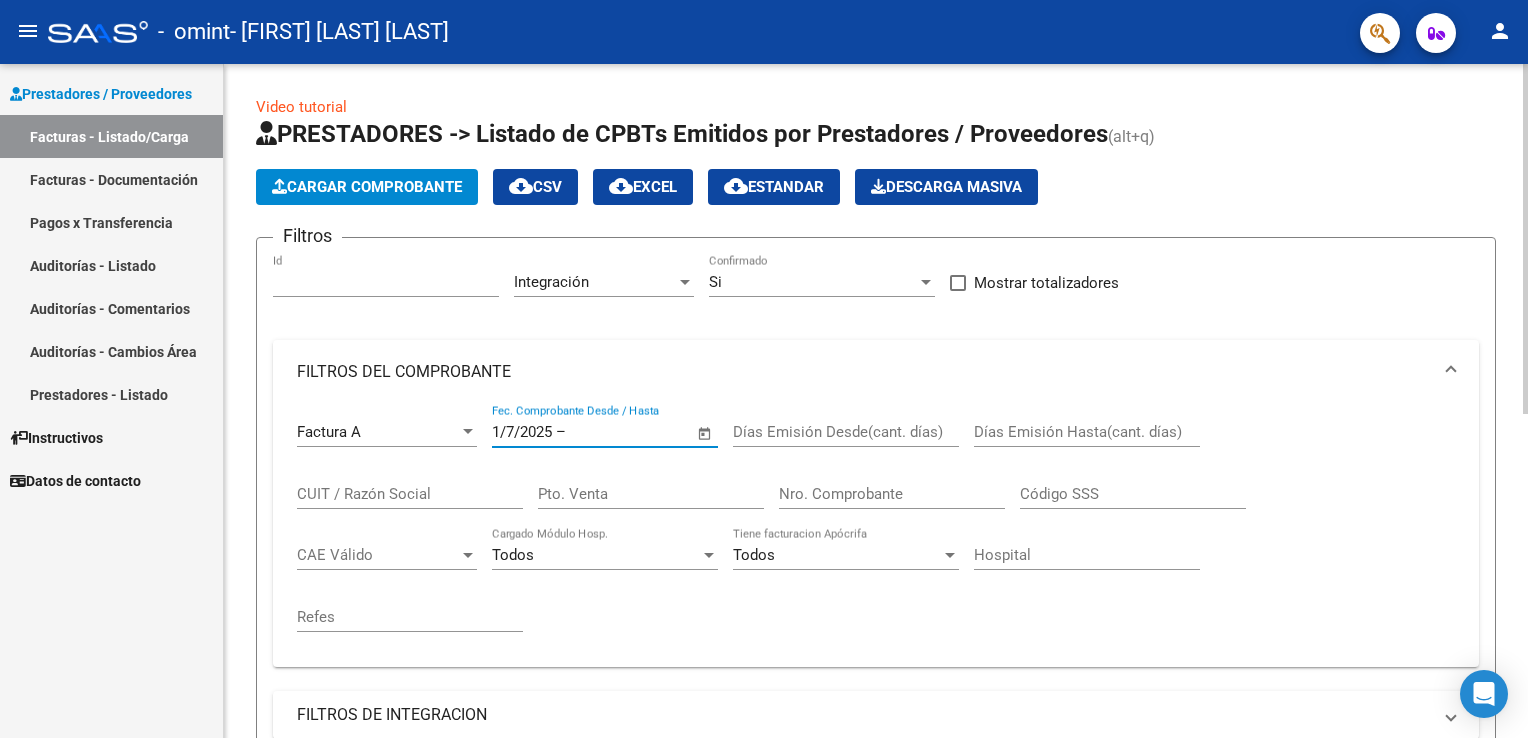 type on "1/7/2025" 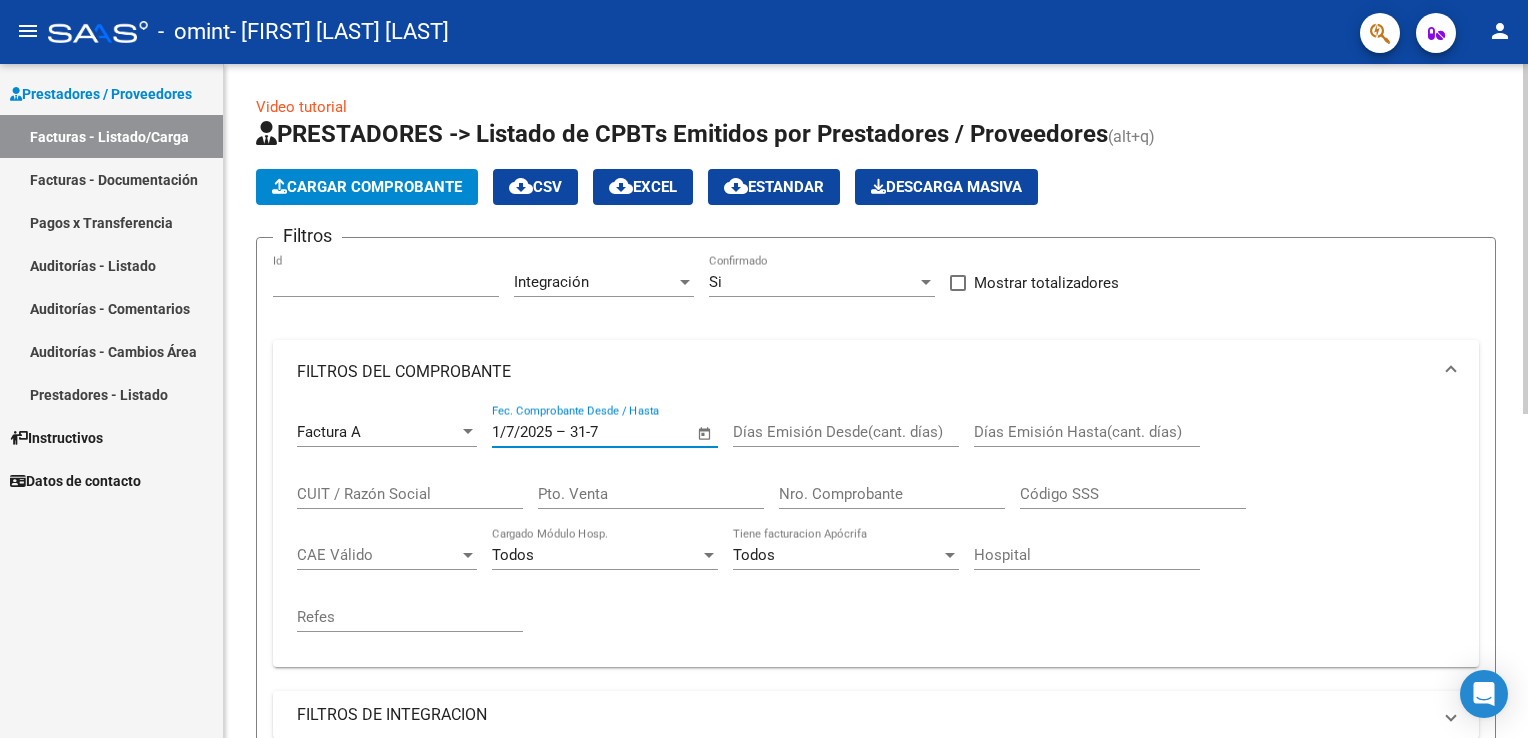 type on "31/7/2025" 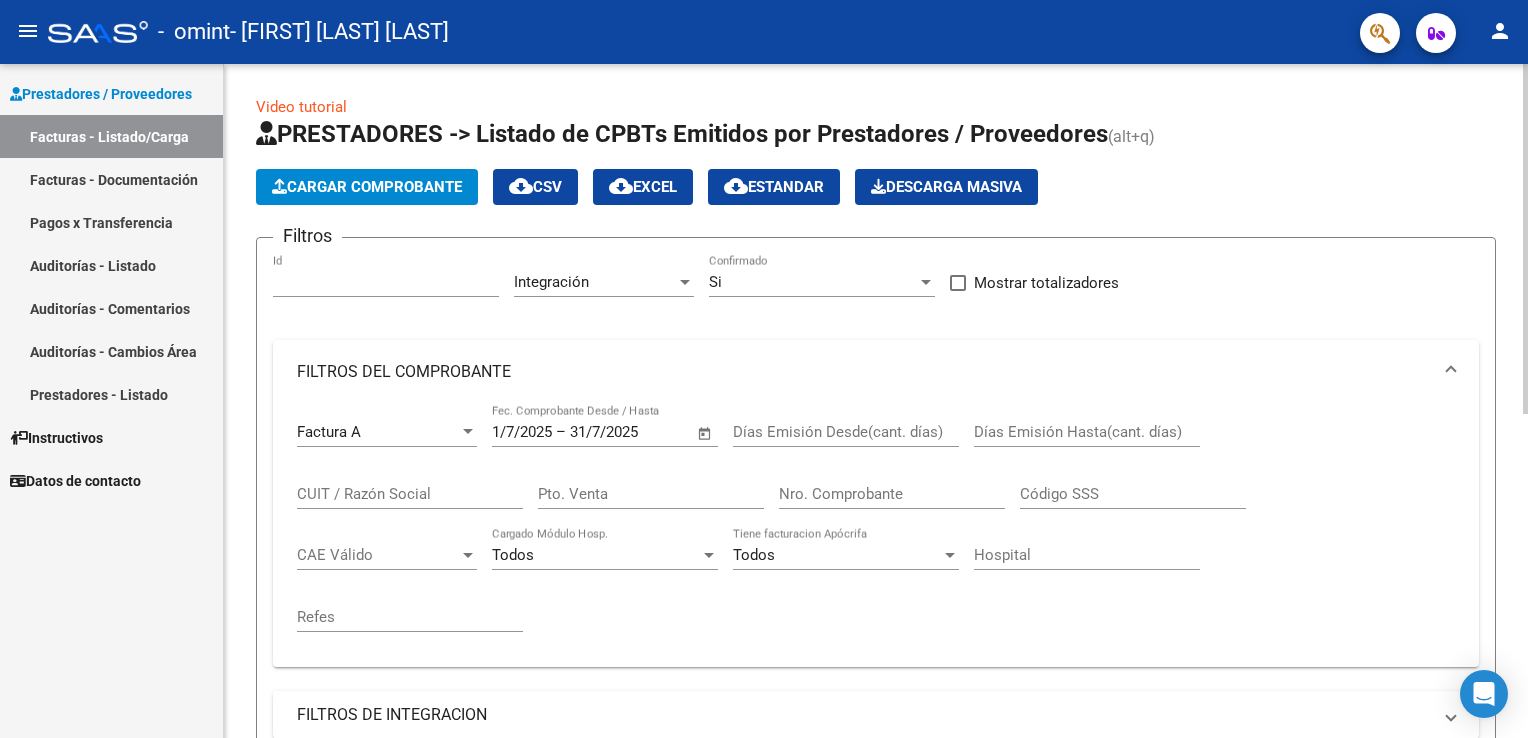 type 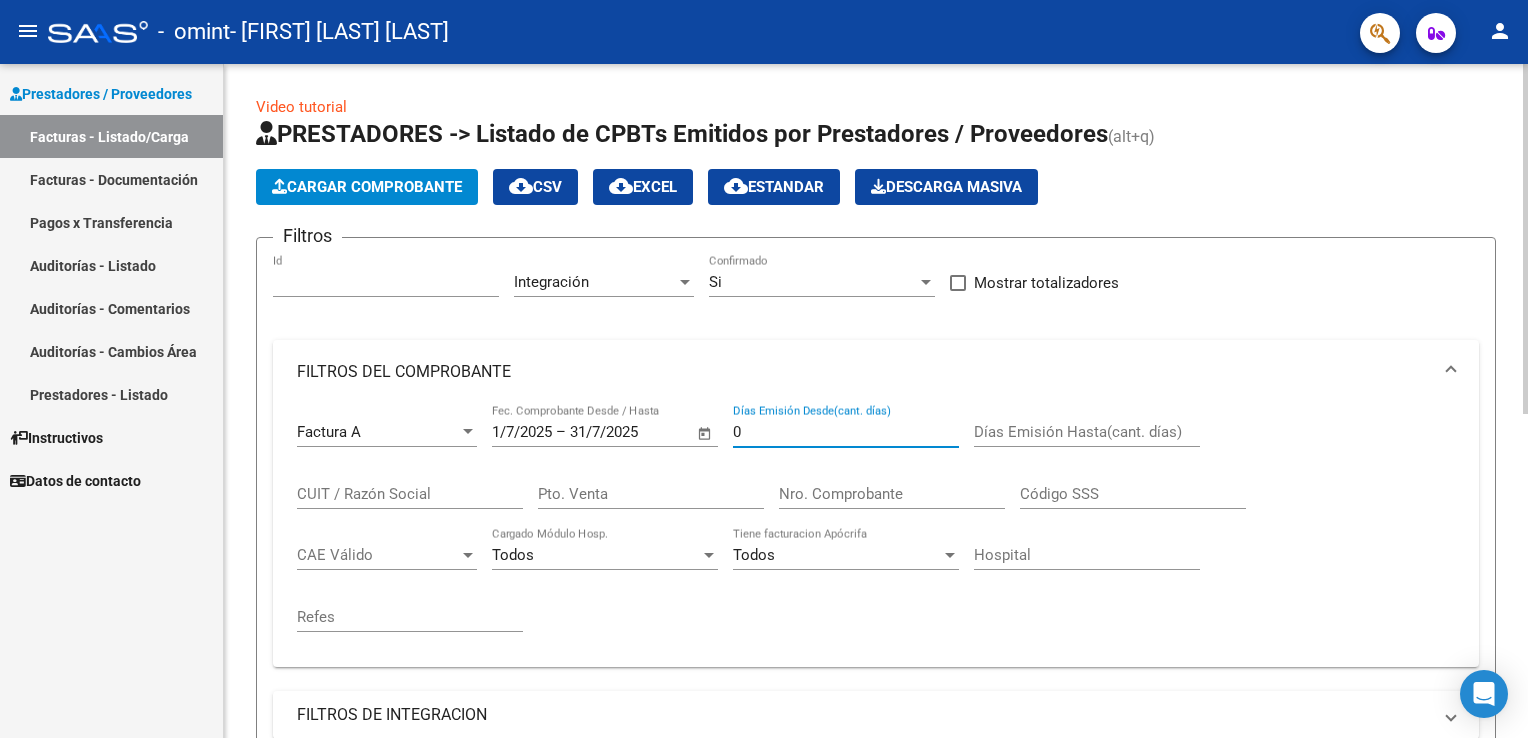 type on "06" 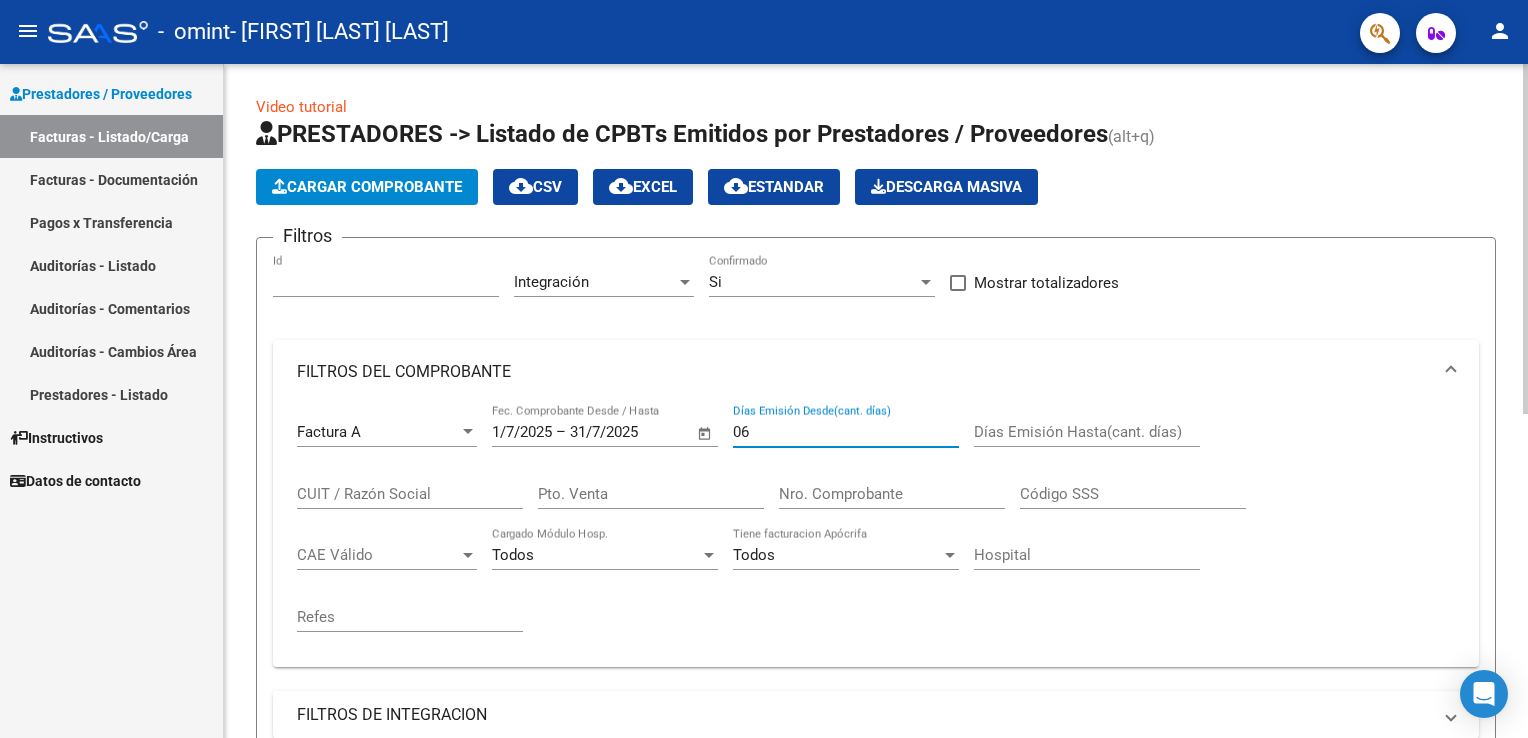 type on "06" 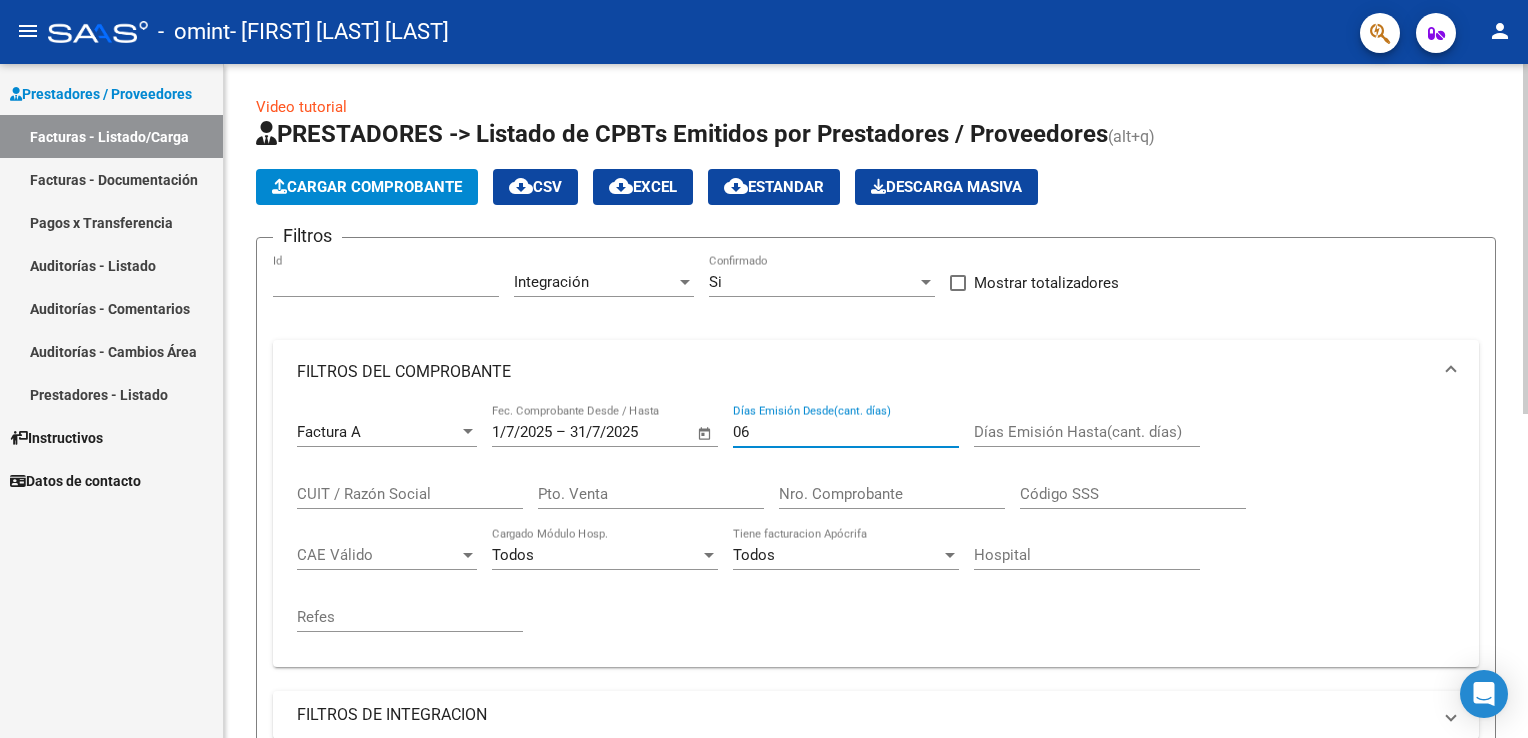 click on "06" at bounding box center [846, 432] 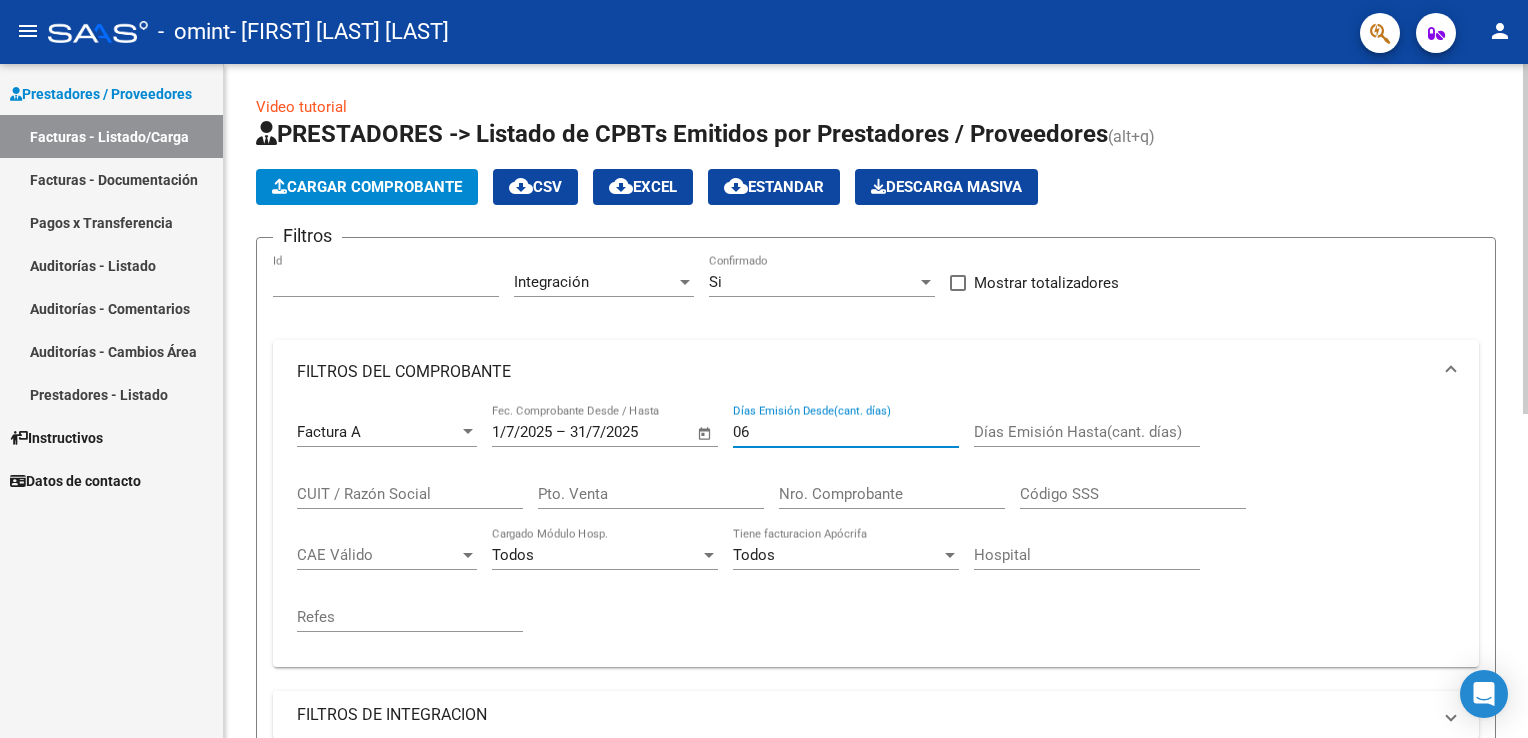 type on "0" 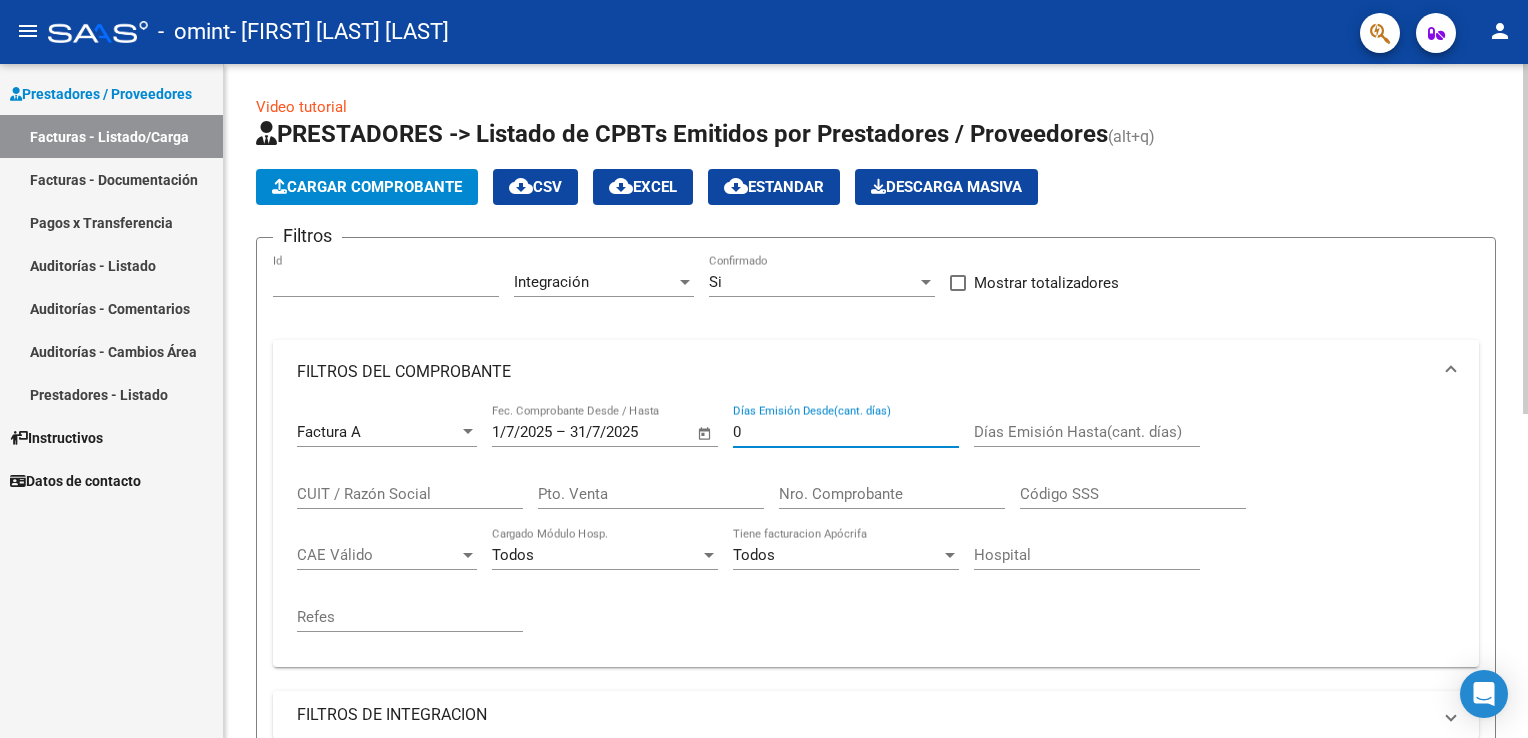 type on "06" 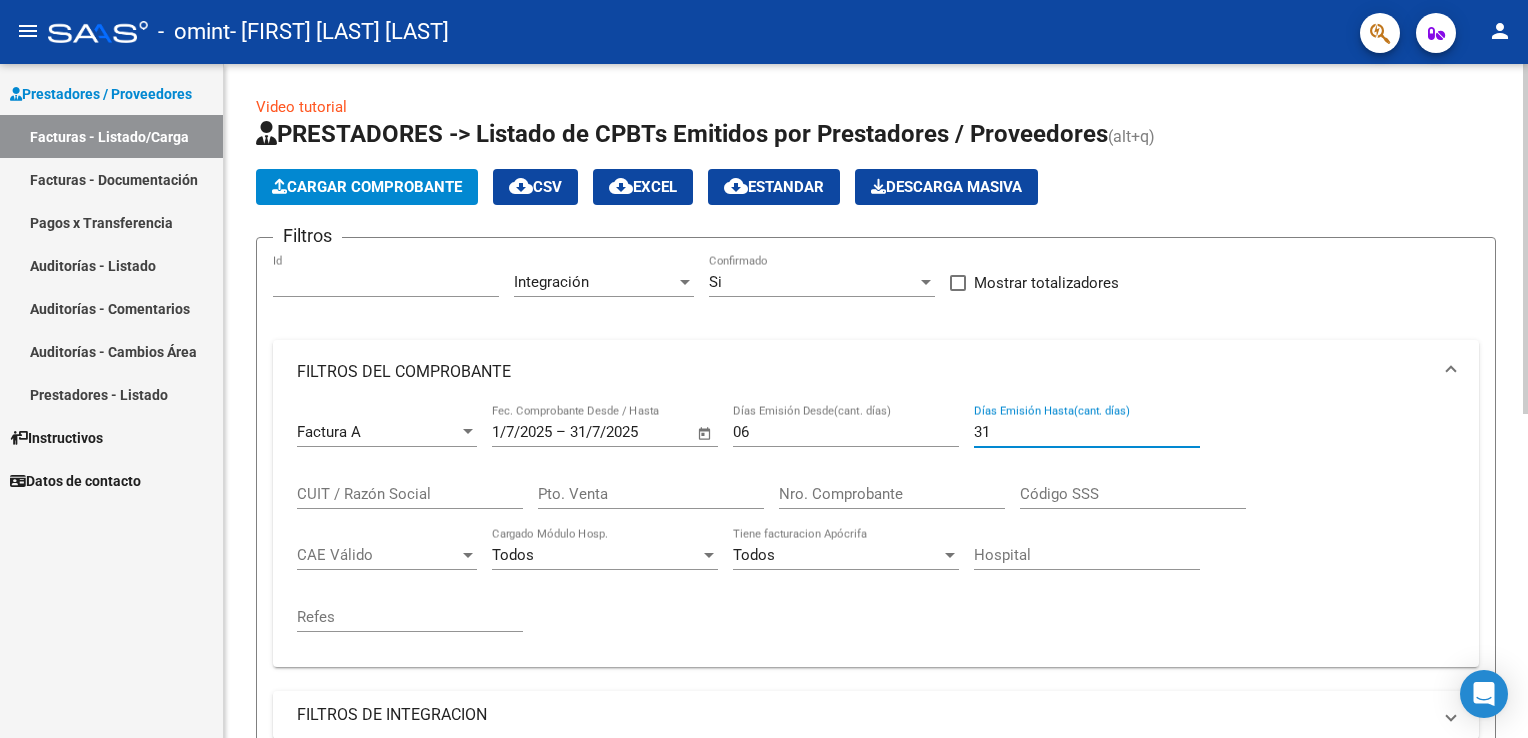 type on "31" 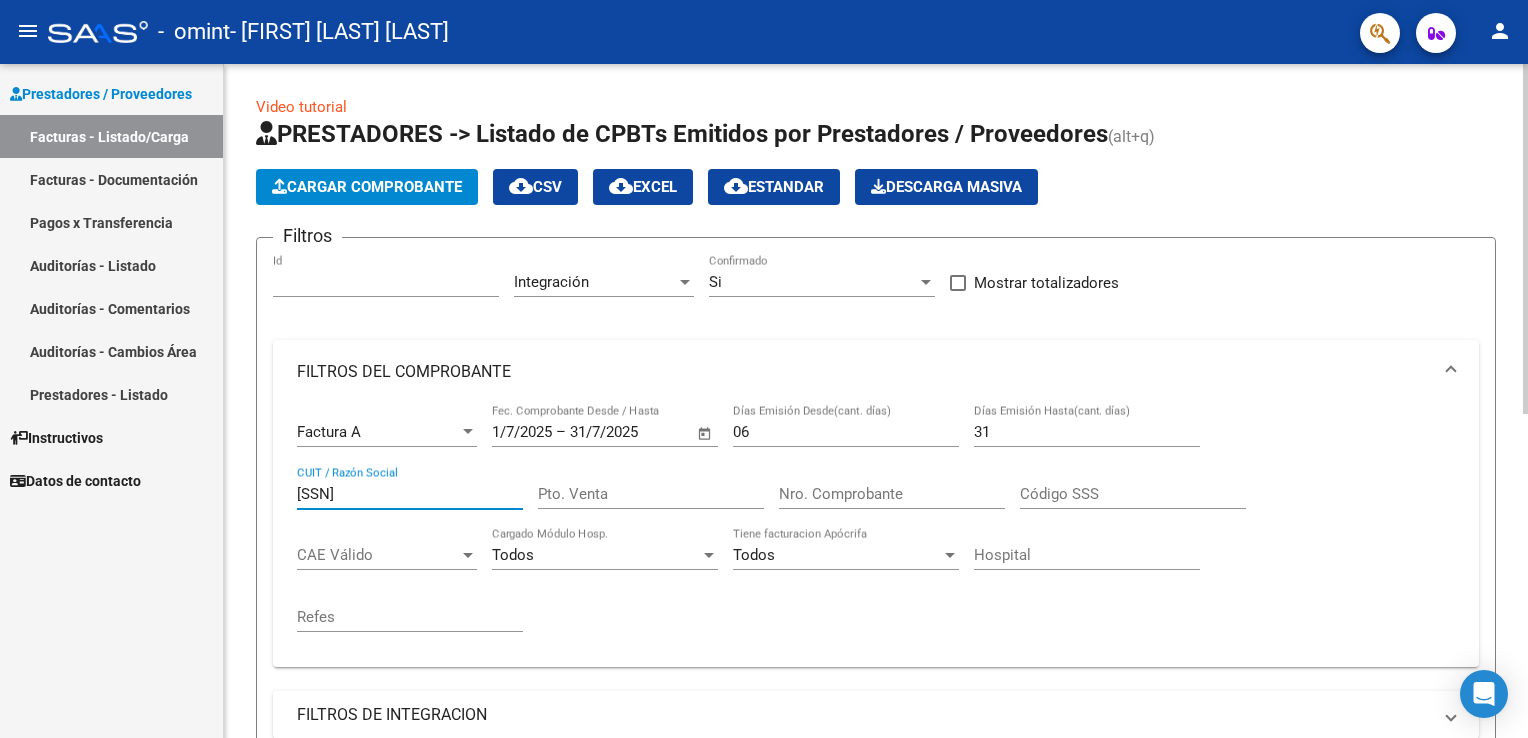 type on "[SSN]" 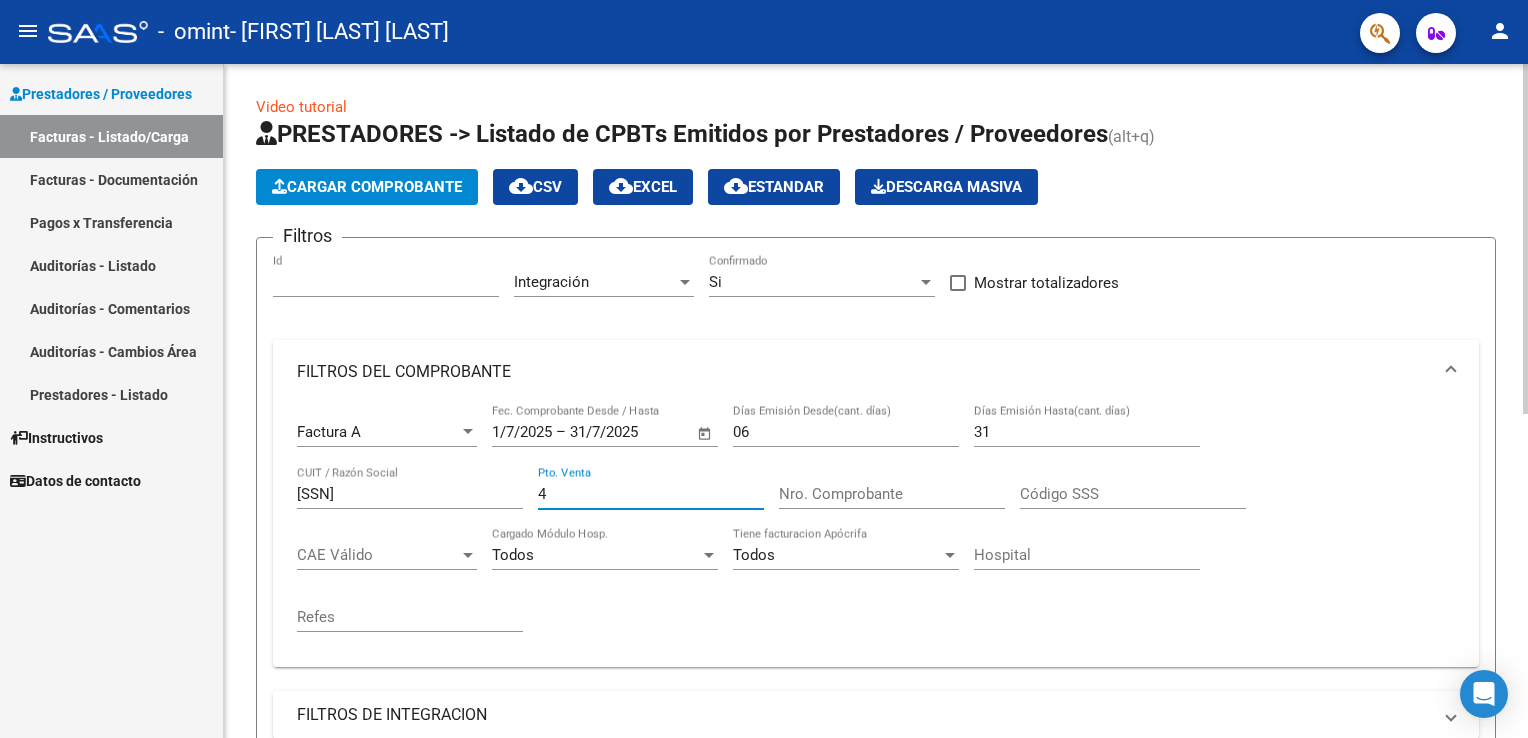 type on "4" 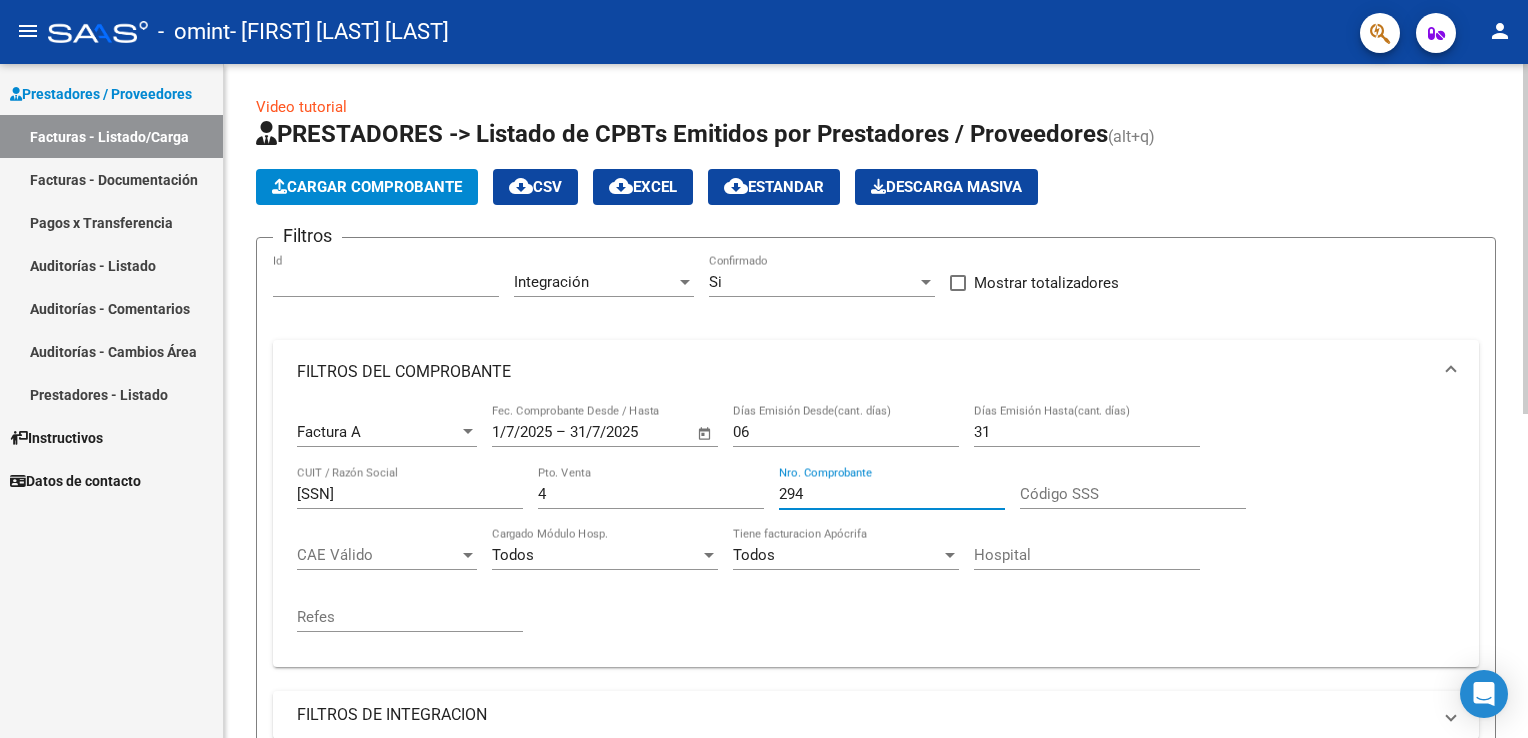 type on "294" 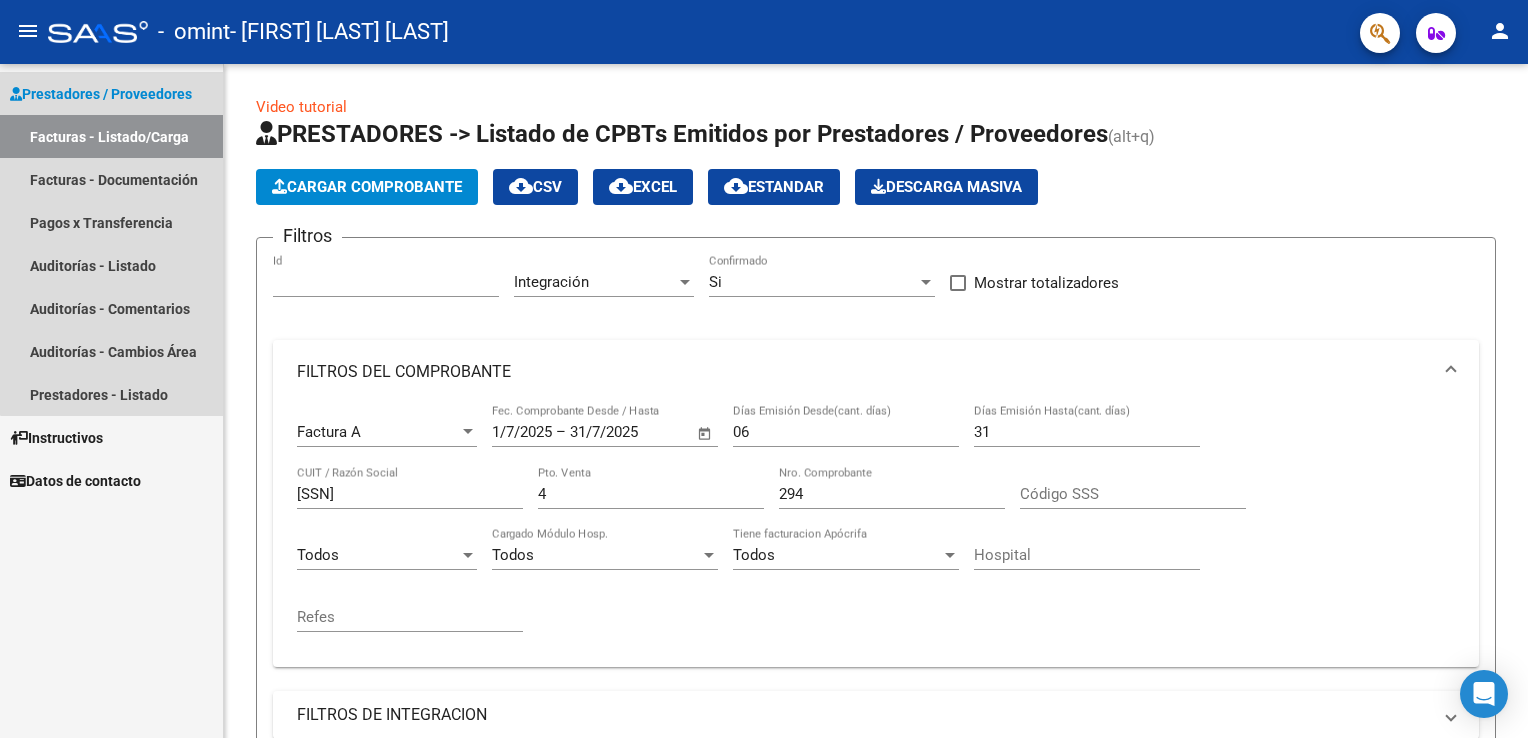 click on "Facturas - Listado/Carga" at bounding box center [111, 136] 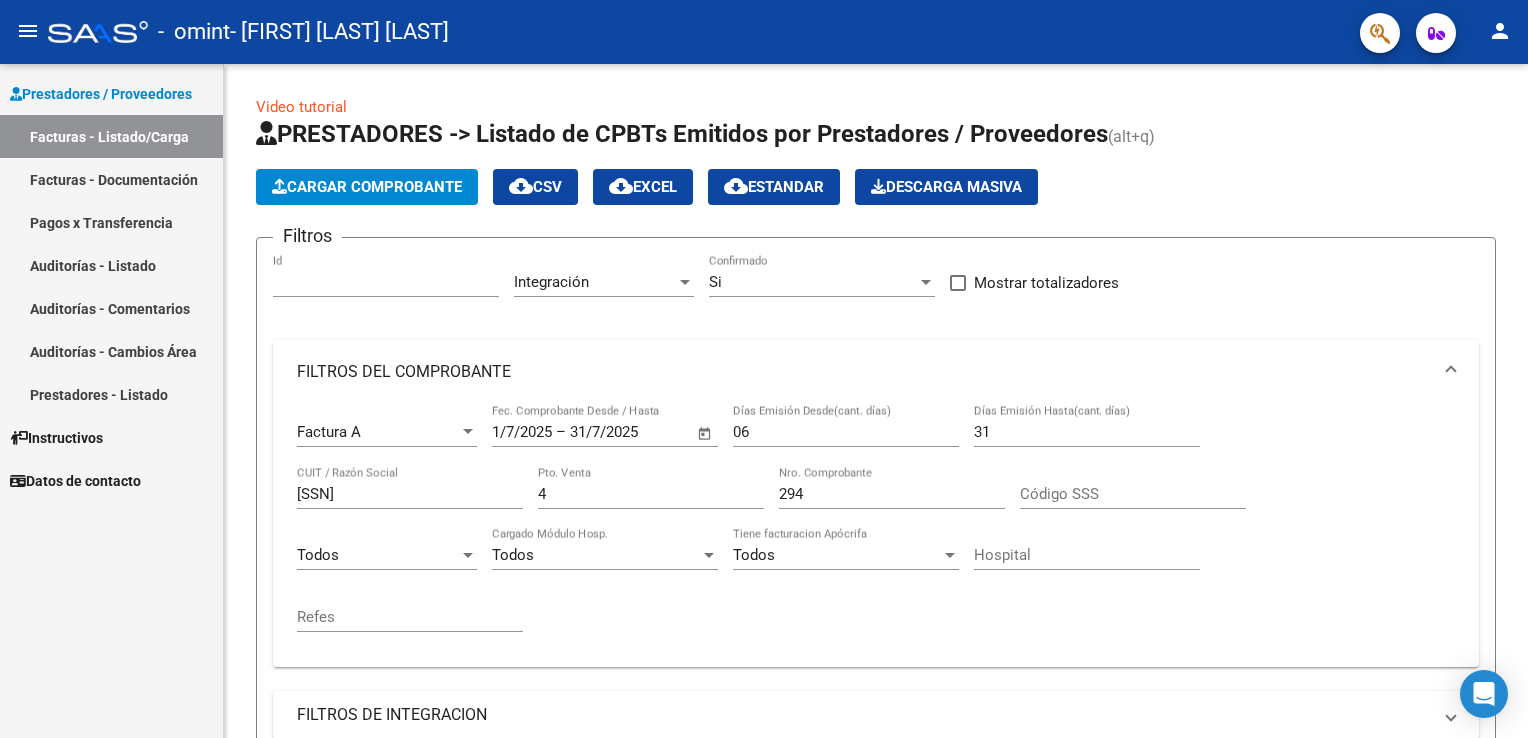 click on "Prestadores / Proveedores" at bounding box center [101, 94] 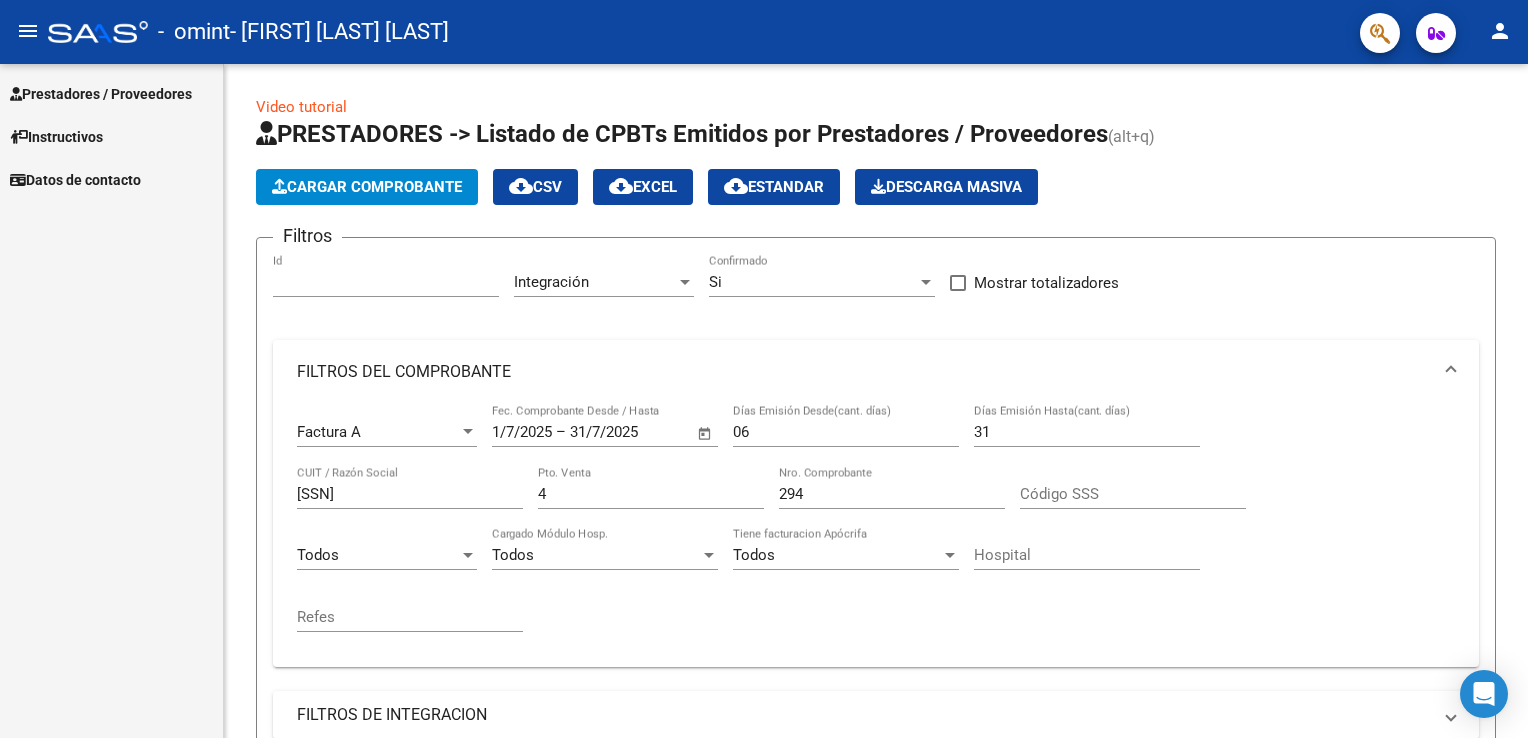click on "Prestadores / Proveedores" at bounding box center (101, 94) 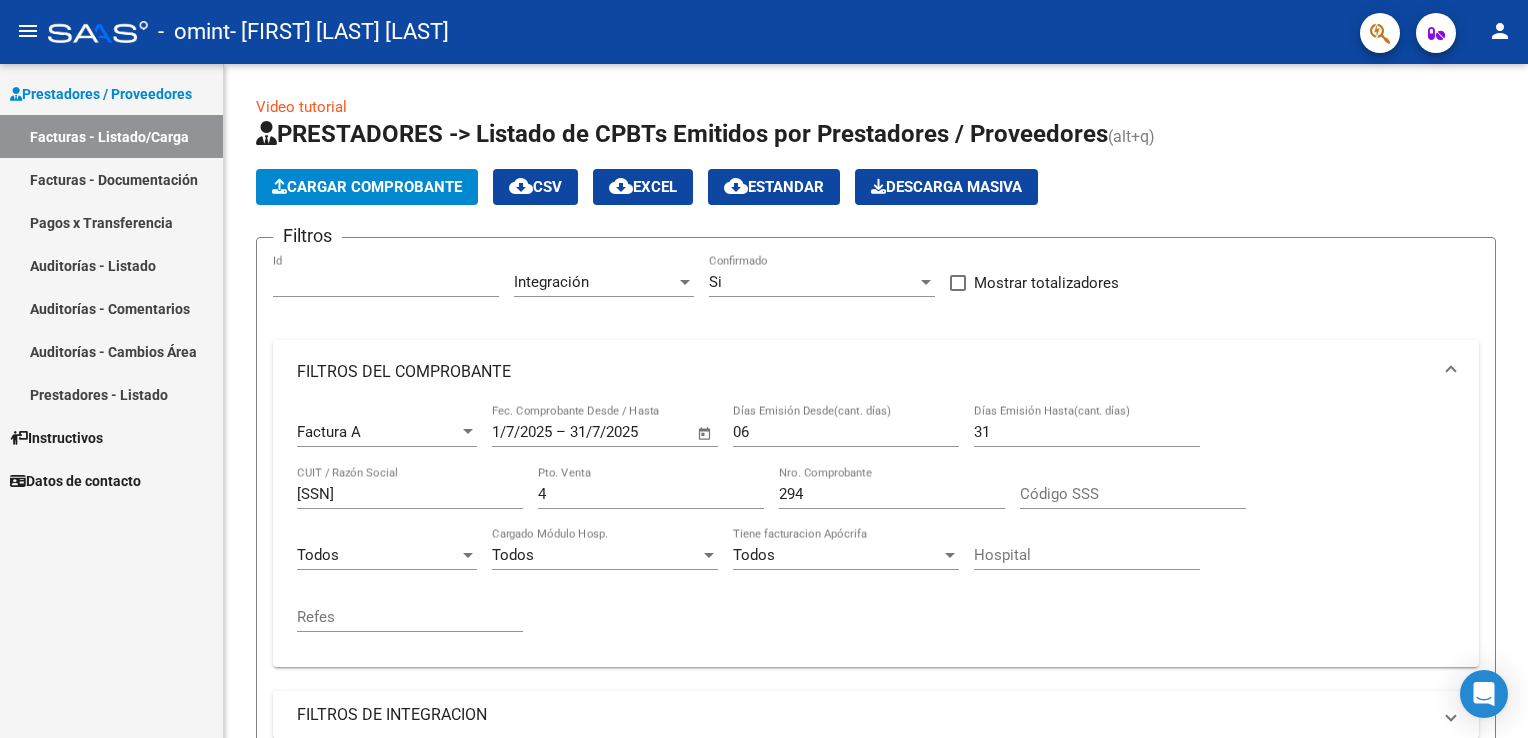click on "Pagos x Transferencia" at bounding box center [111, 222] 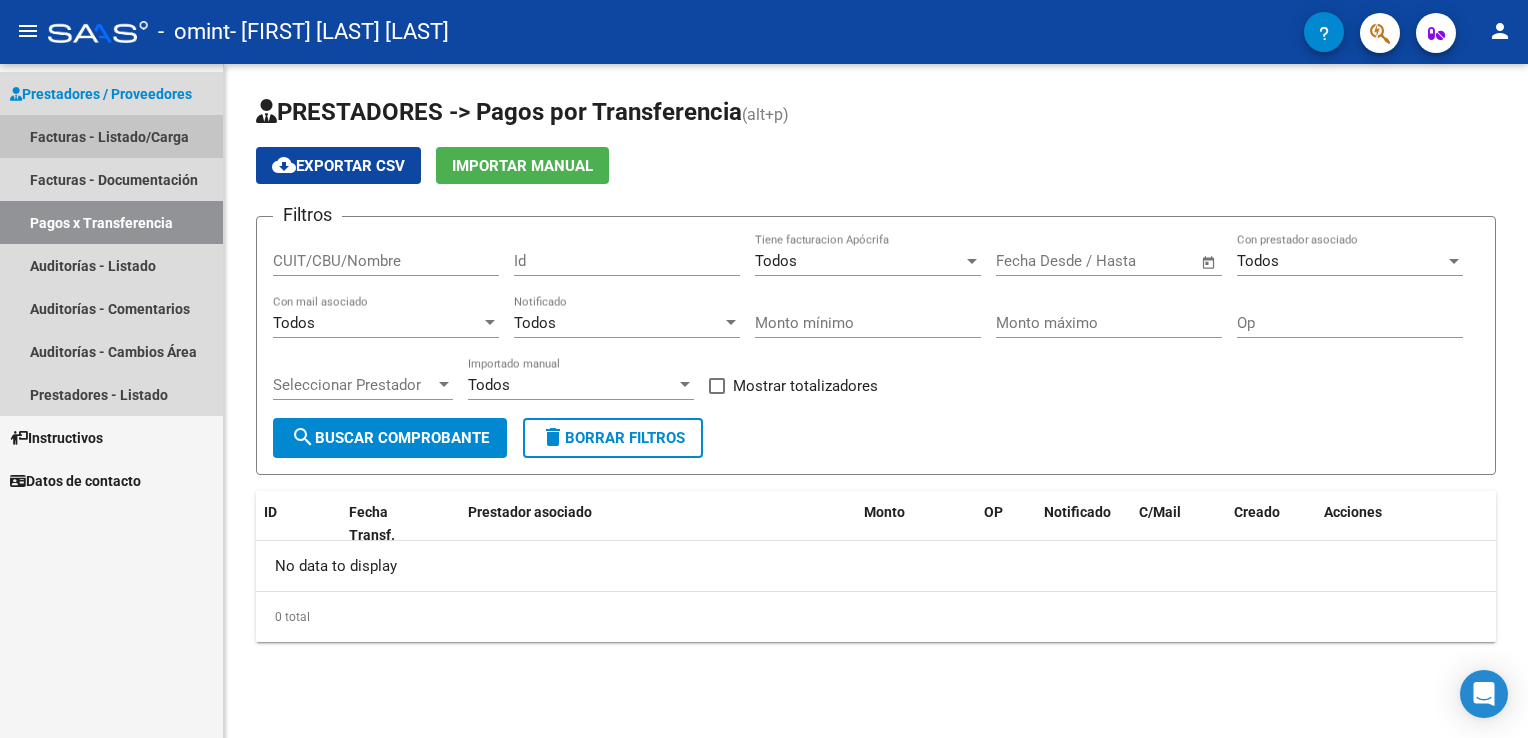 click on "Facturas - Listado/Carga" at bounding box center (111, 136) 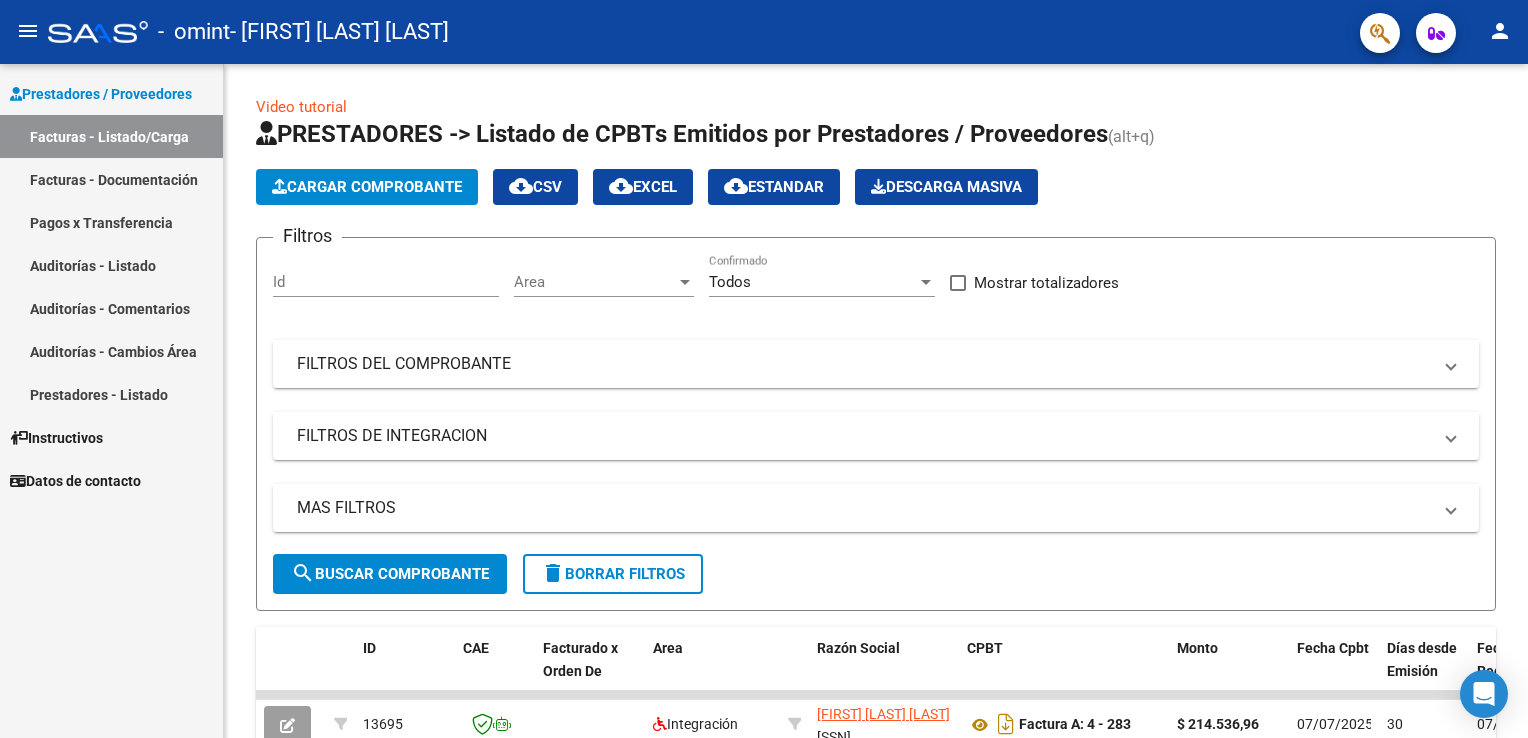 click on "Prestadores / Proveedores" at bounding box center (101, 94) 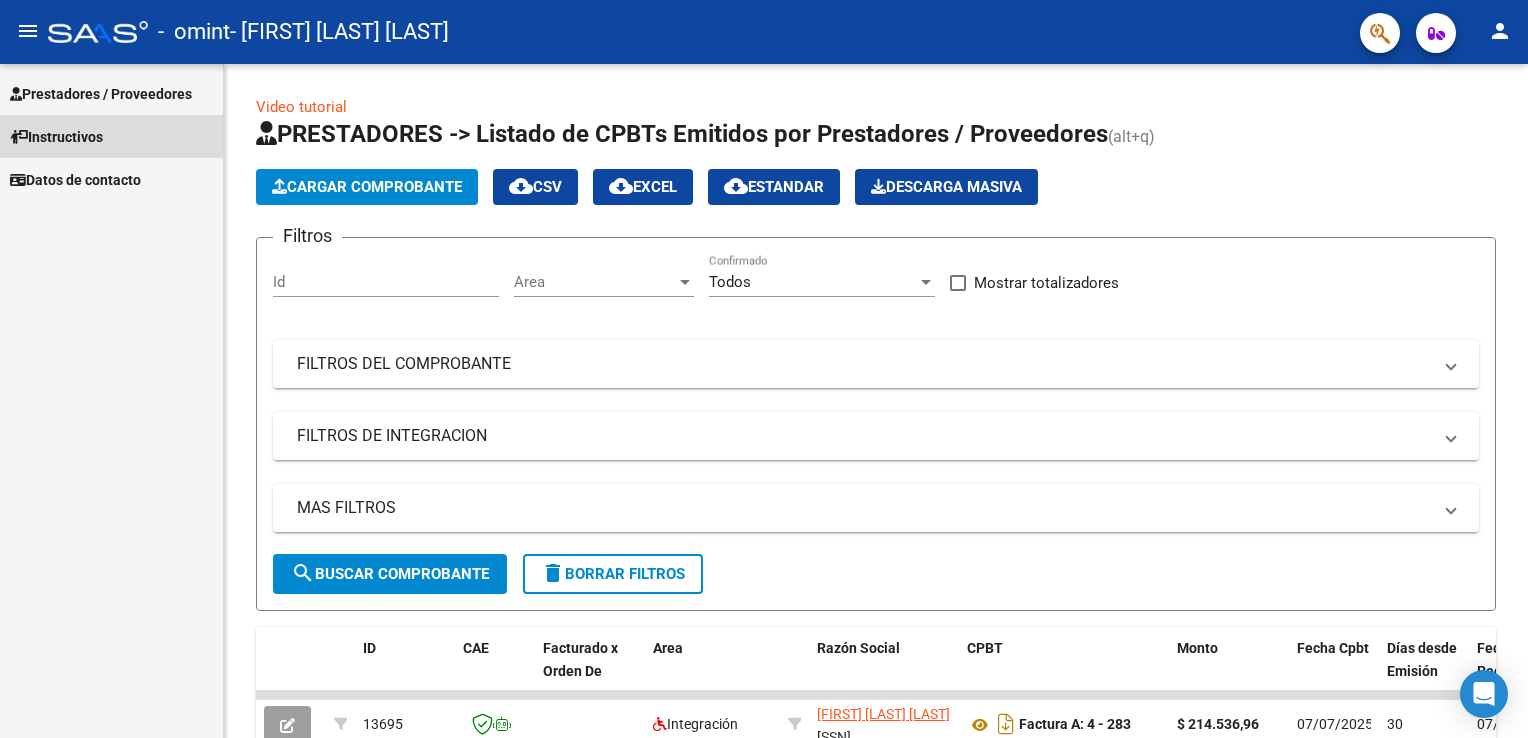 click on "Instructivos" at bounding box center (56, 137) 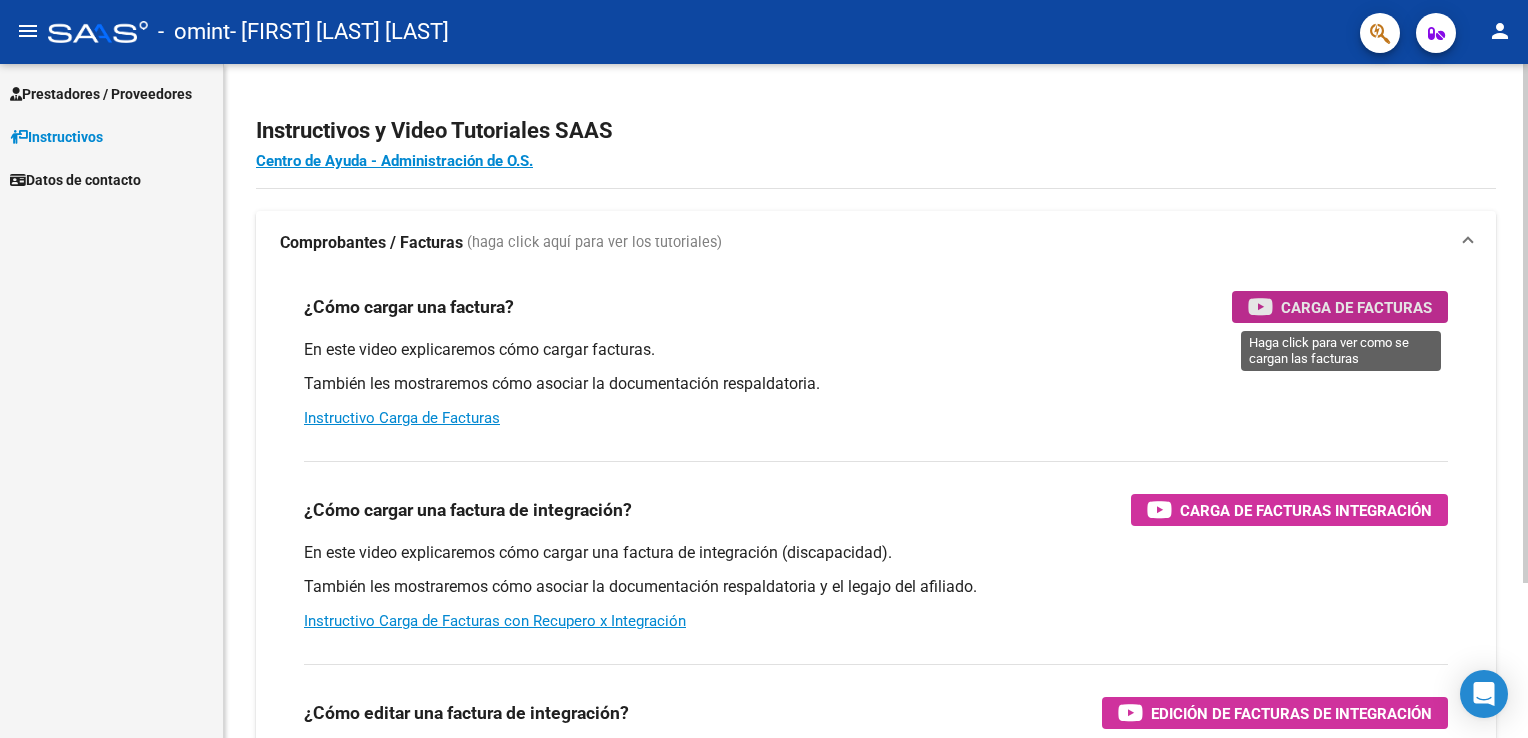 click on "Carga de Facturas" at bounding box center [1356, 307] 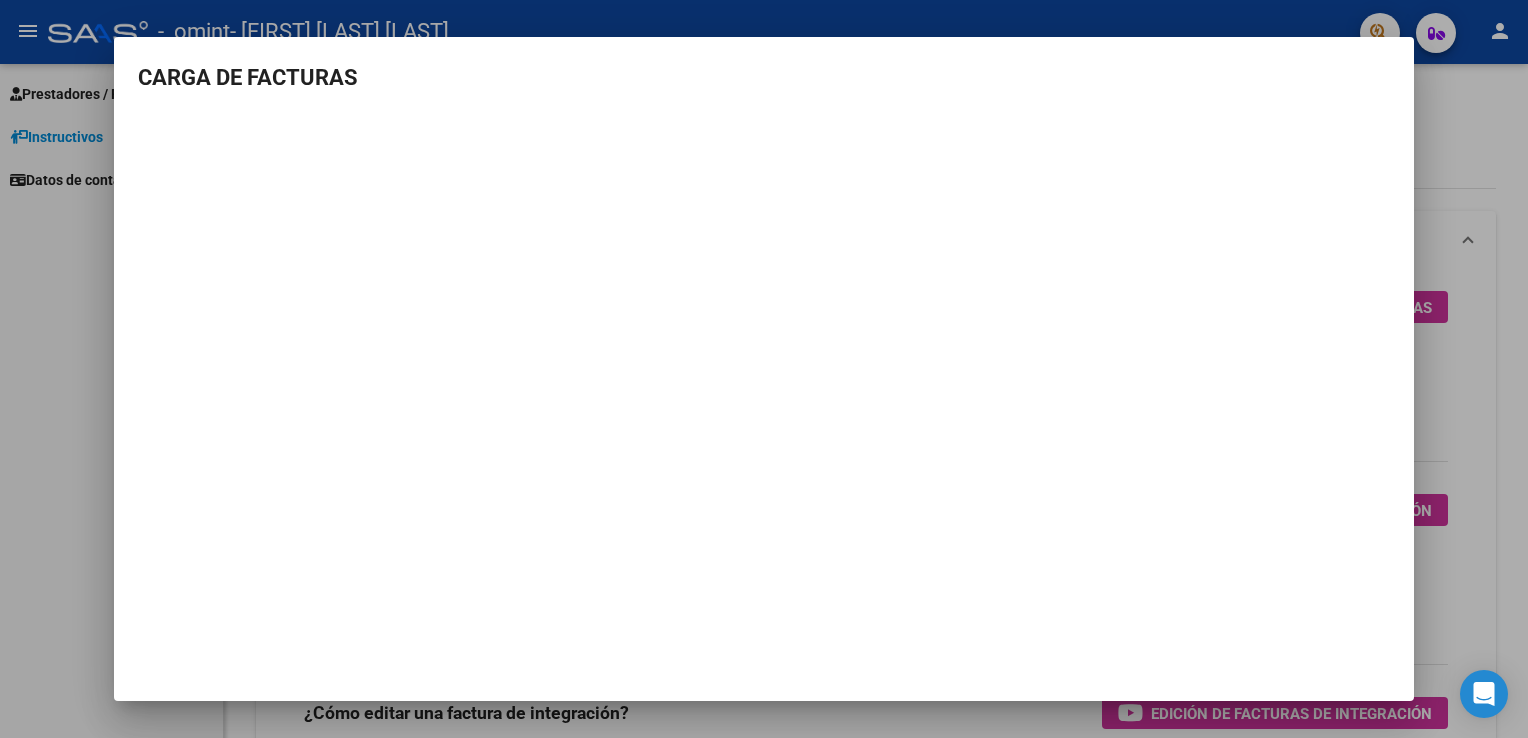 click at bounding box center (764, 369) 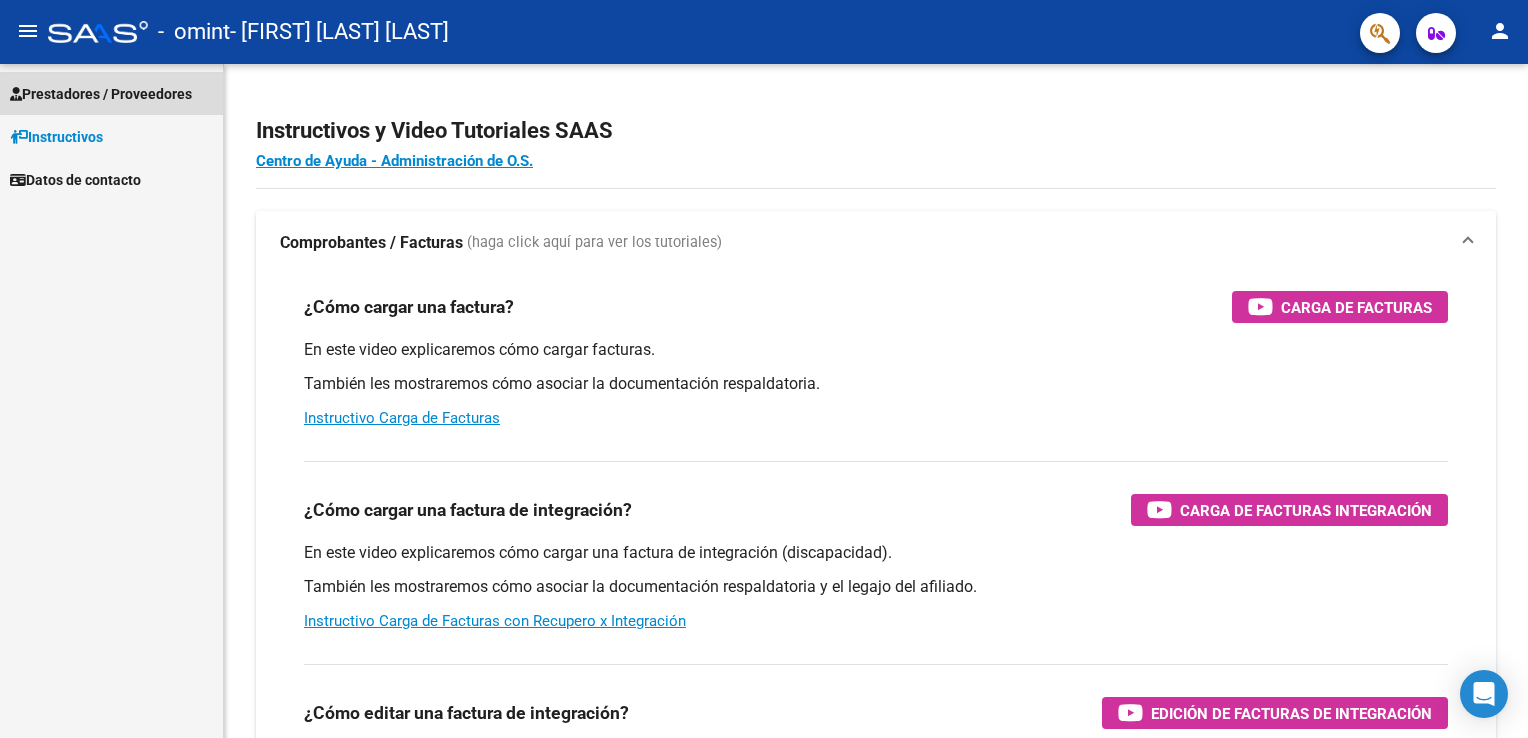 click on "Prestadores / Proveedores" at bounding box center [101, 94] 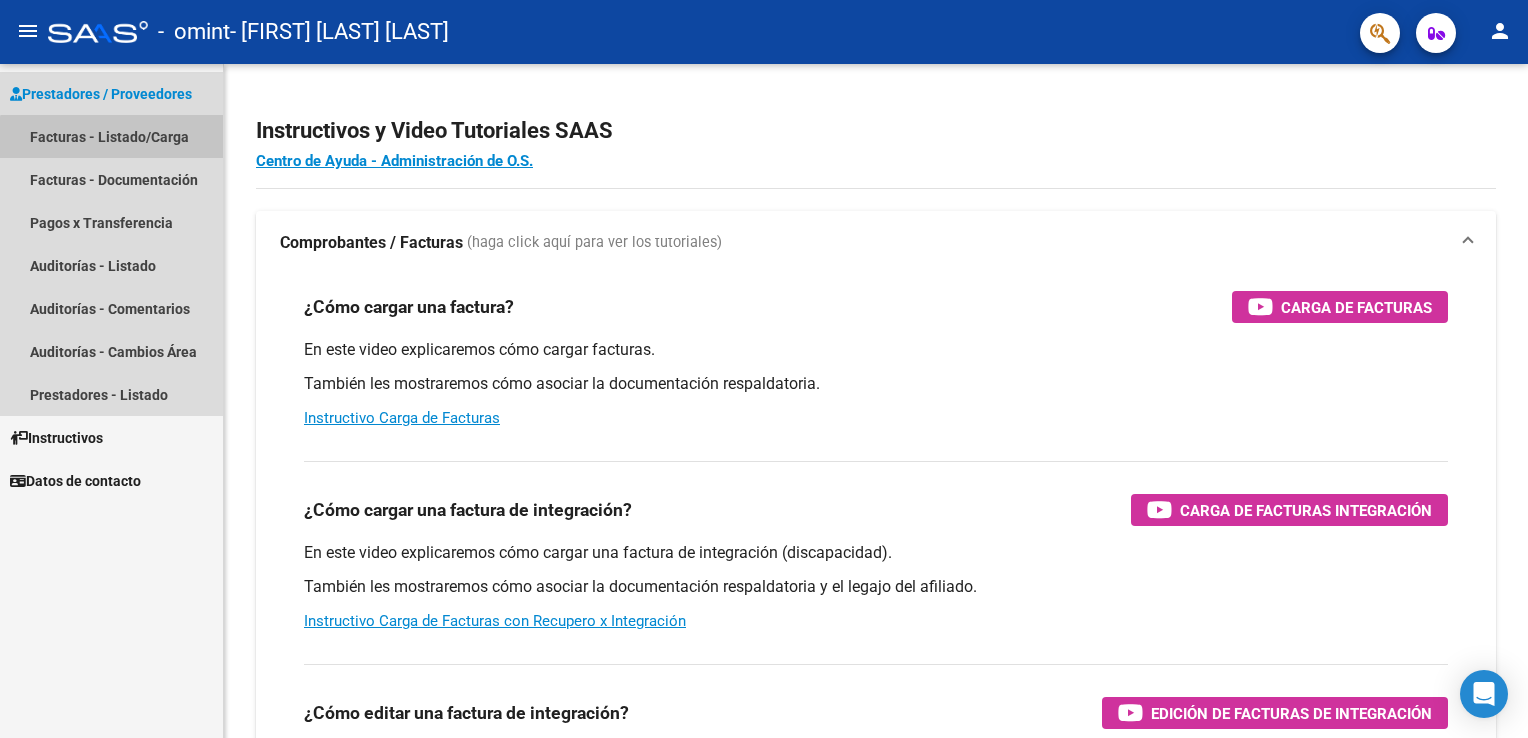 click on "Facturas - Listado/Carga" at bounding box center (111, 136) 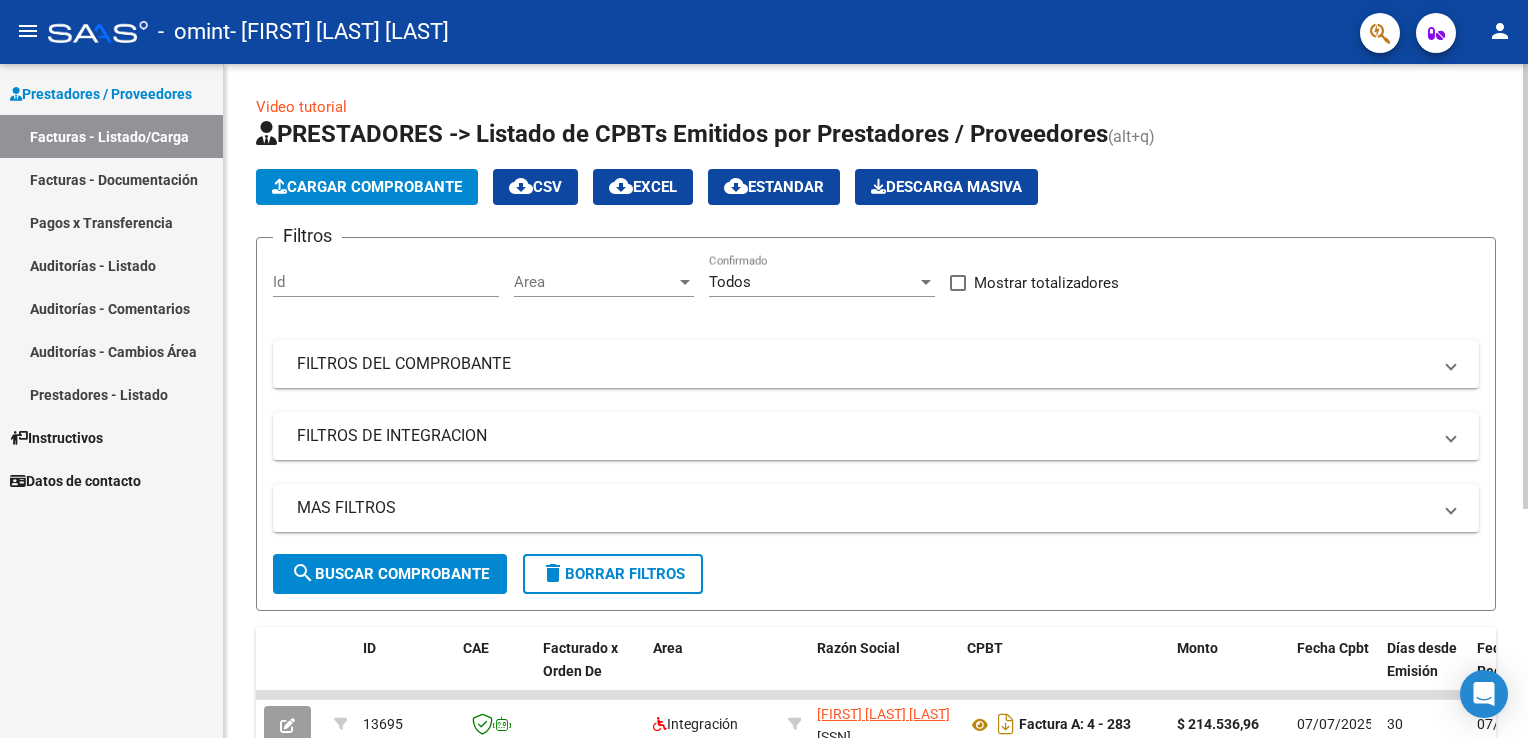 click on "Cargar Comprobante" 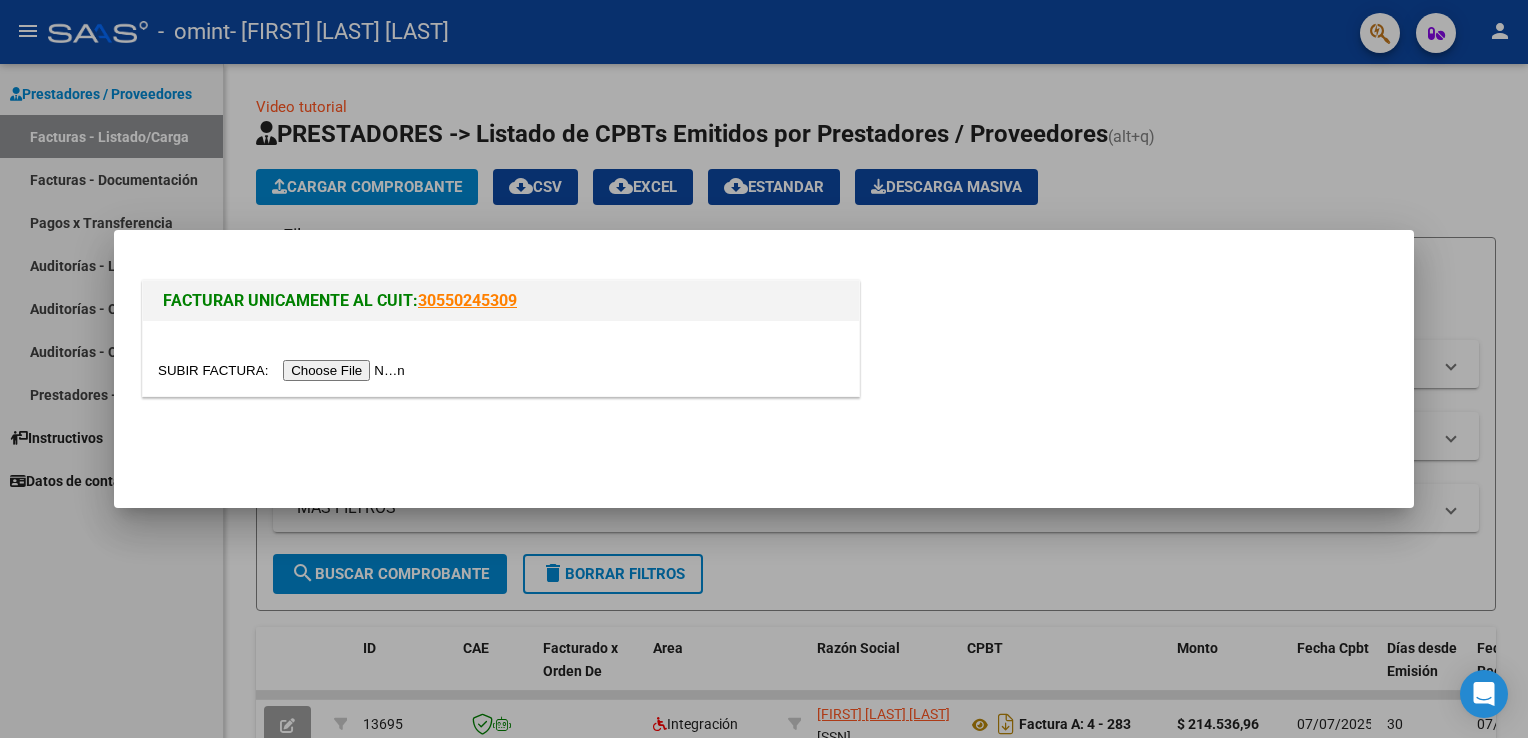 click at bounding box center [284, 370] 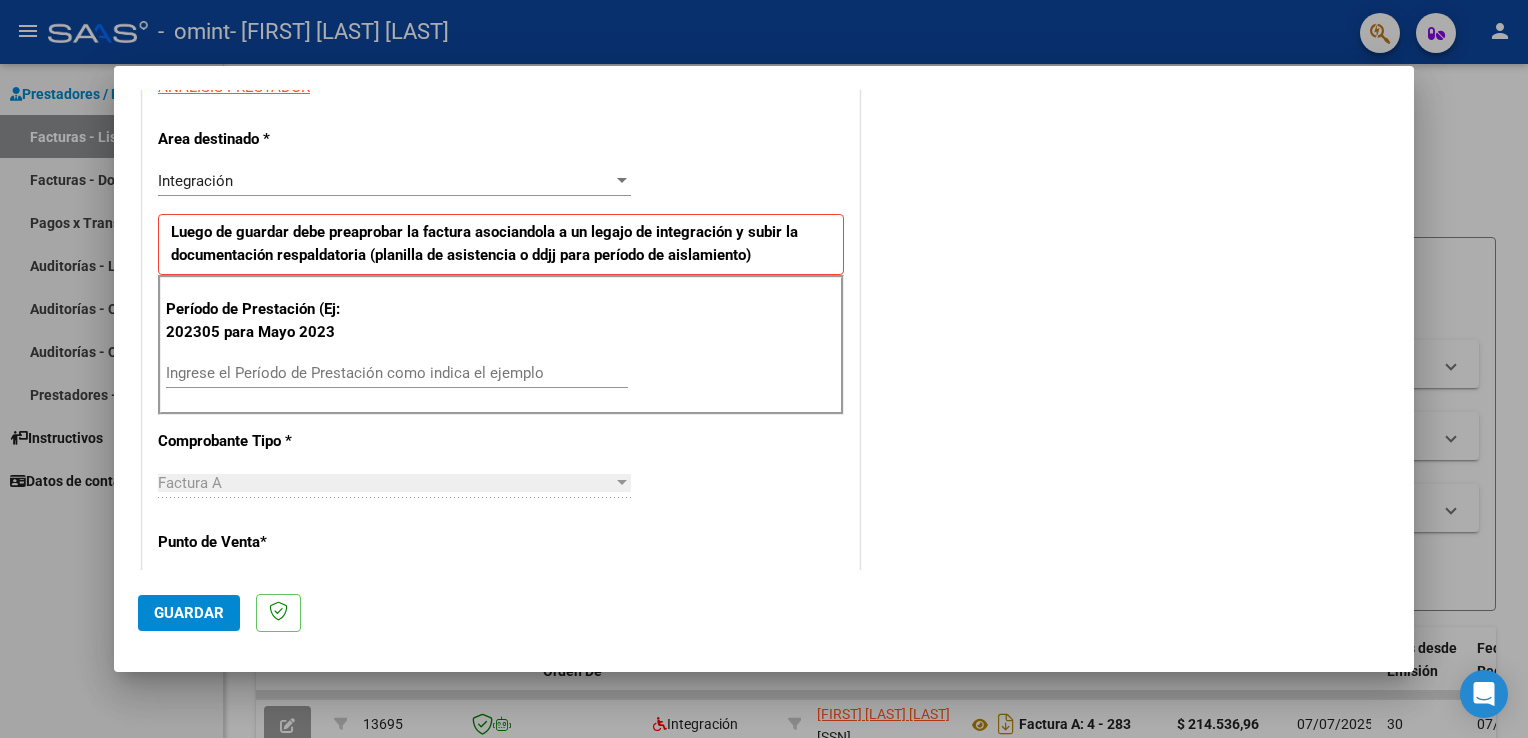 scroll, scrollTop: 400, scrollLeft: 0, axis: vertical 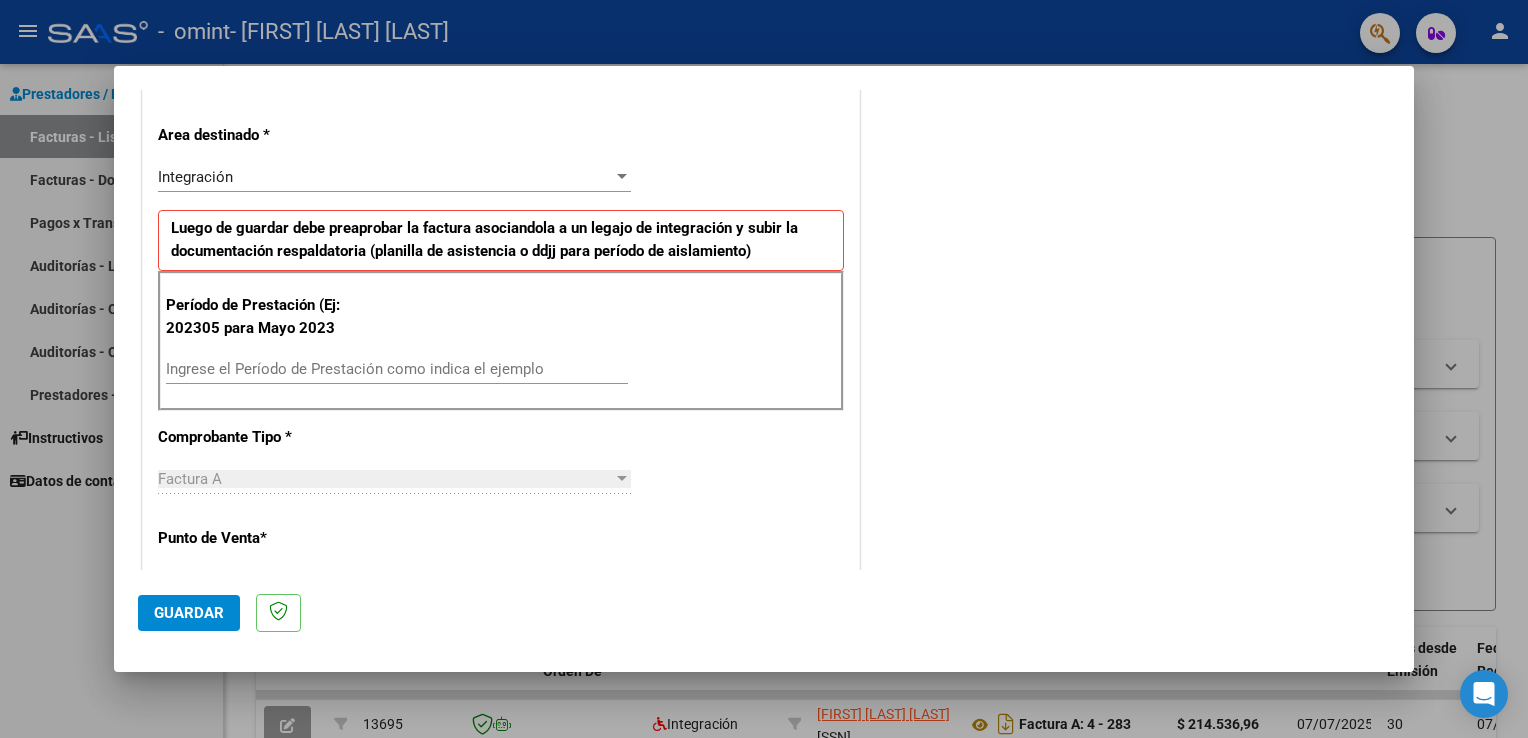 click on "Ingrese el Período de Prestación como indica el ejemplo" at bounding box center (397, 369) 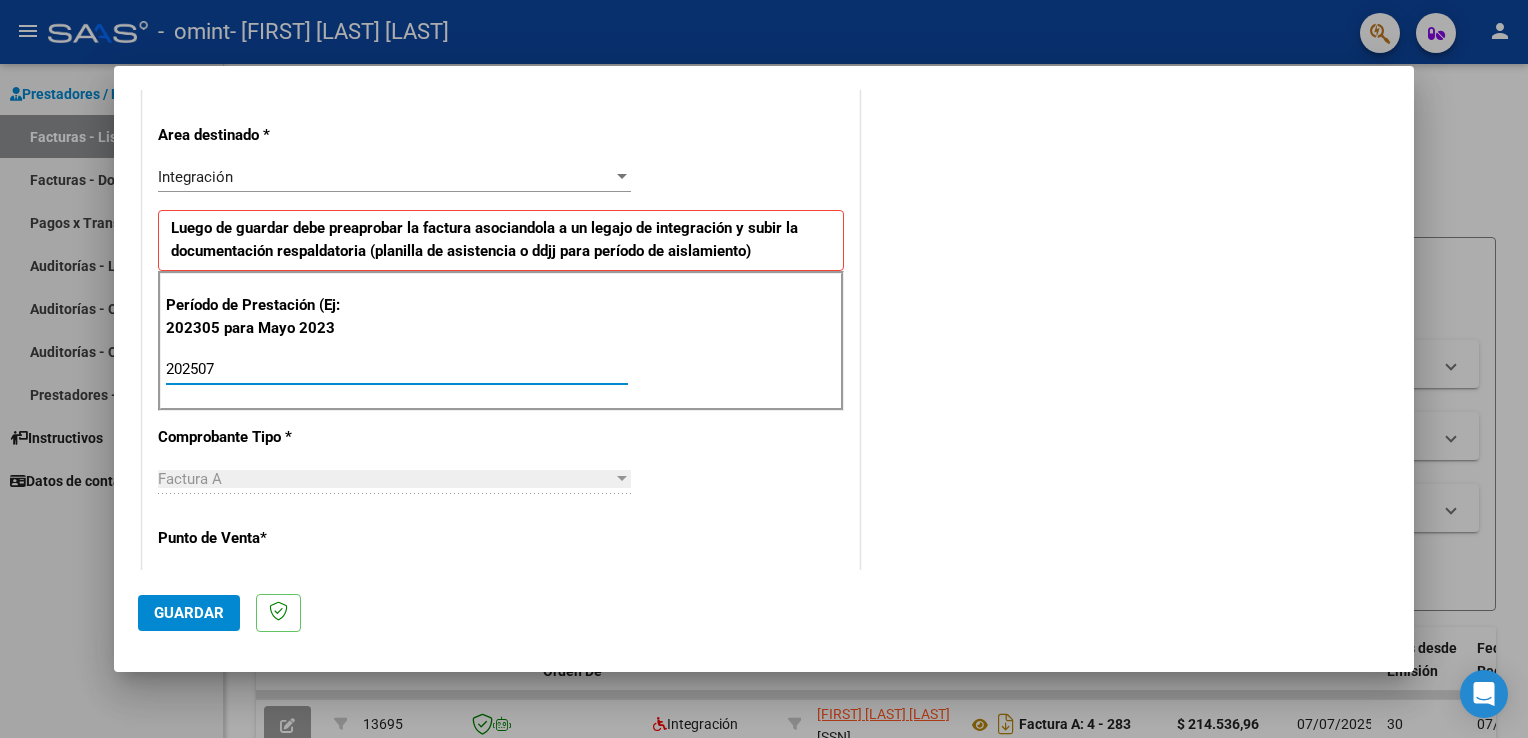 type on "202507" 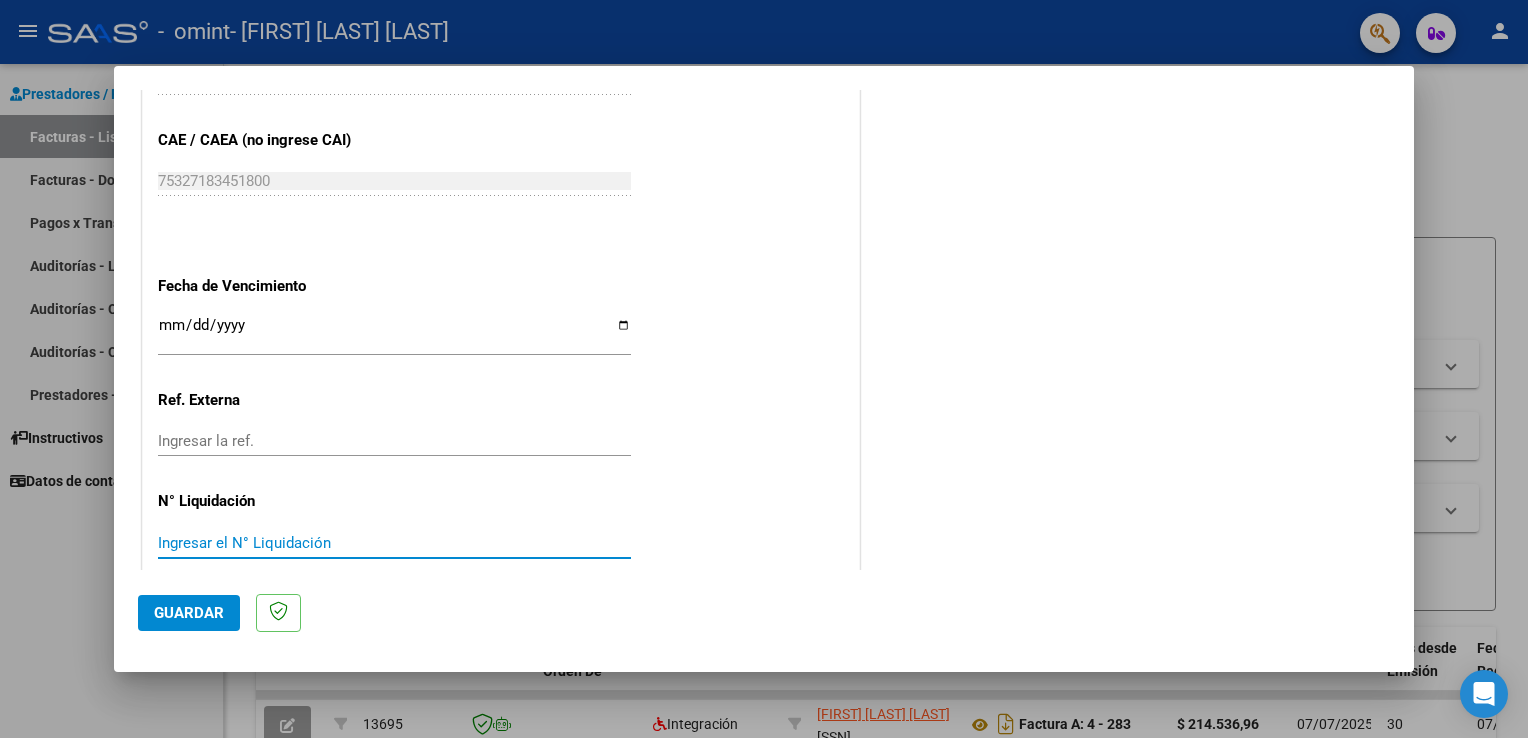 scroll, scrollTop: 0, scrollLeft: 0, axis: both 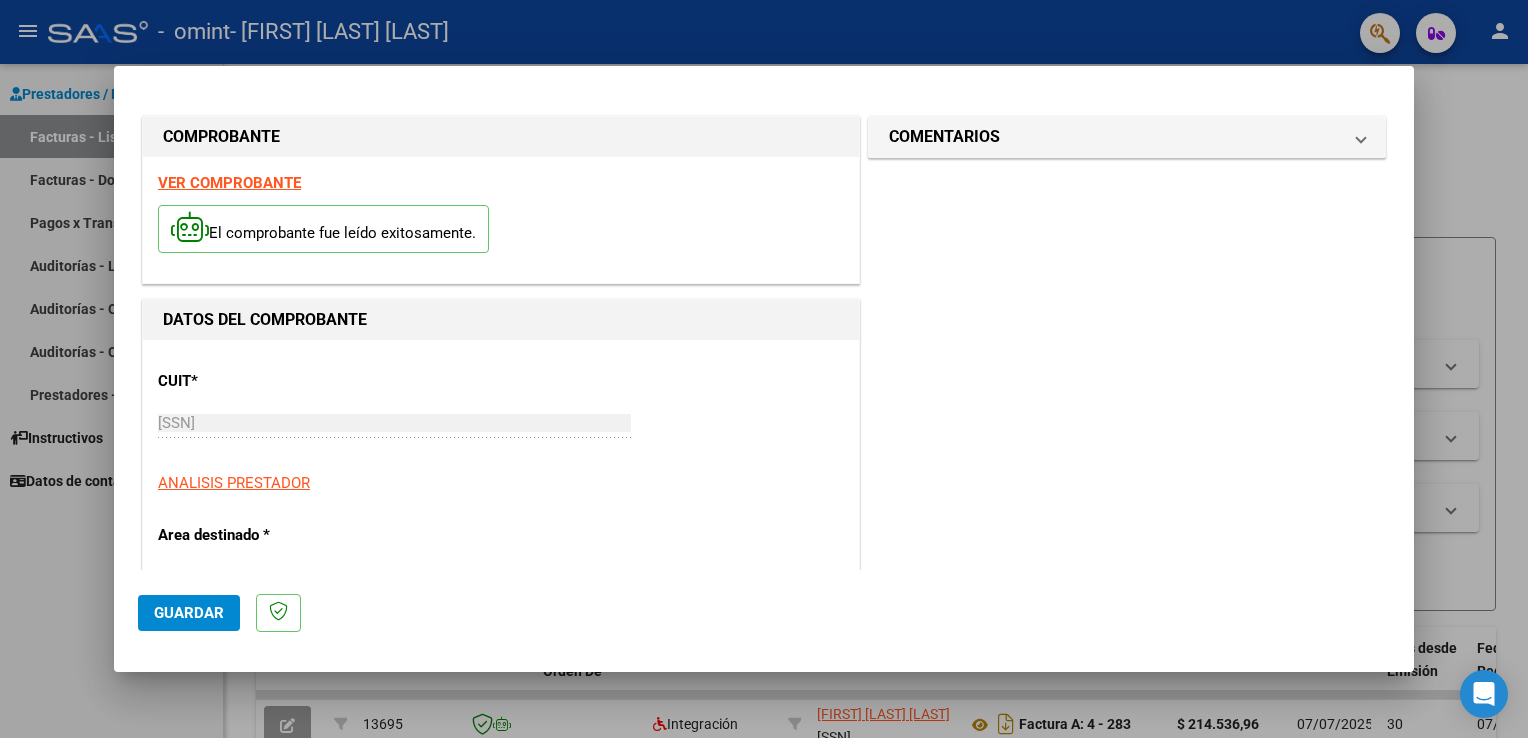 type 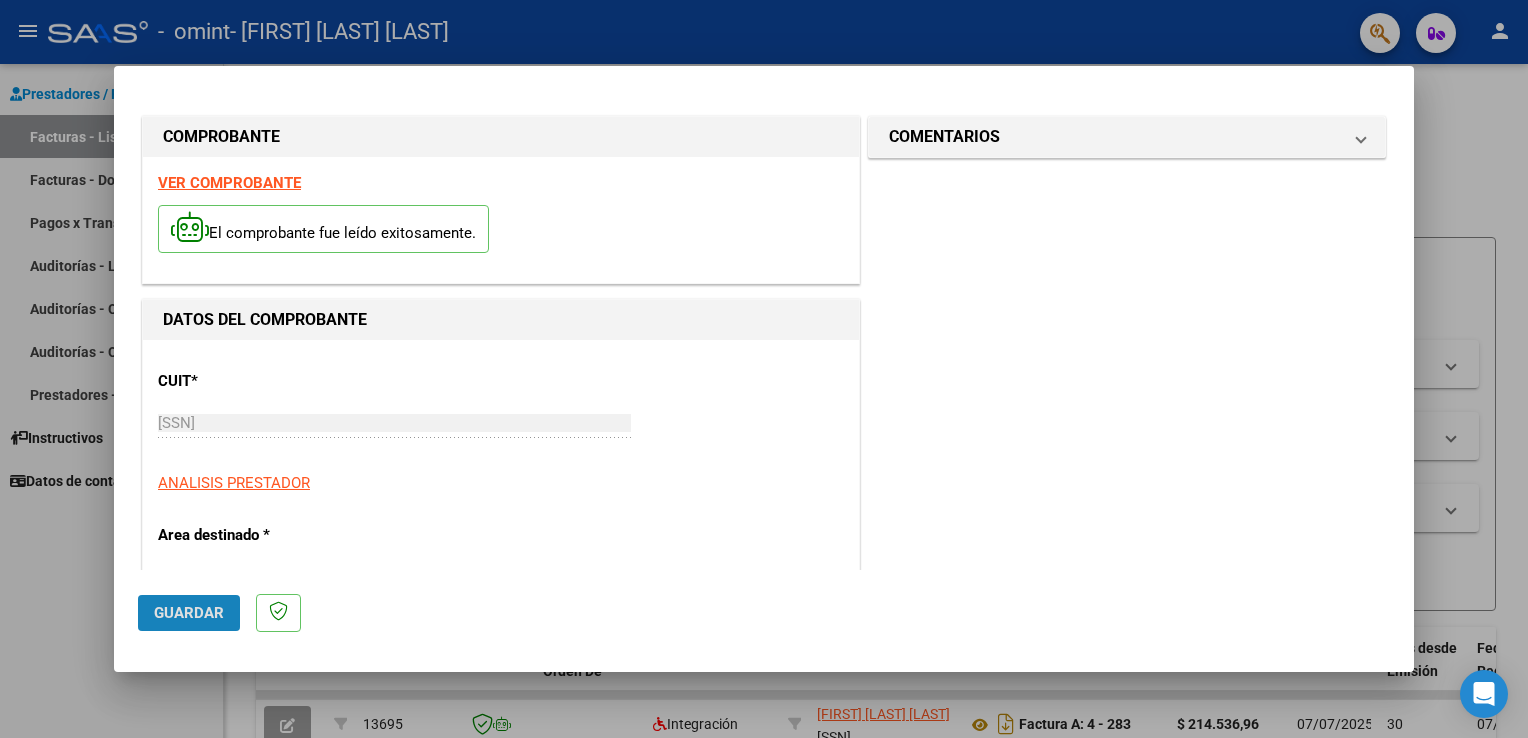 click on "Guardar" 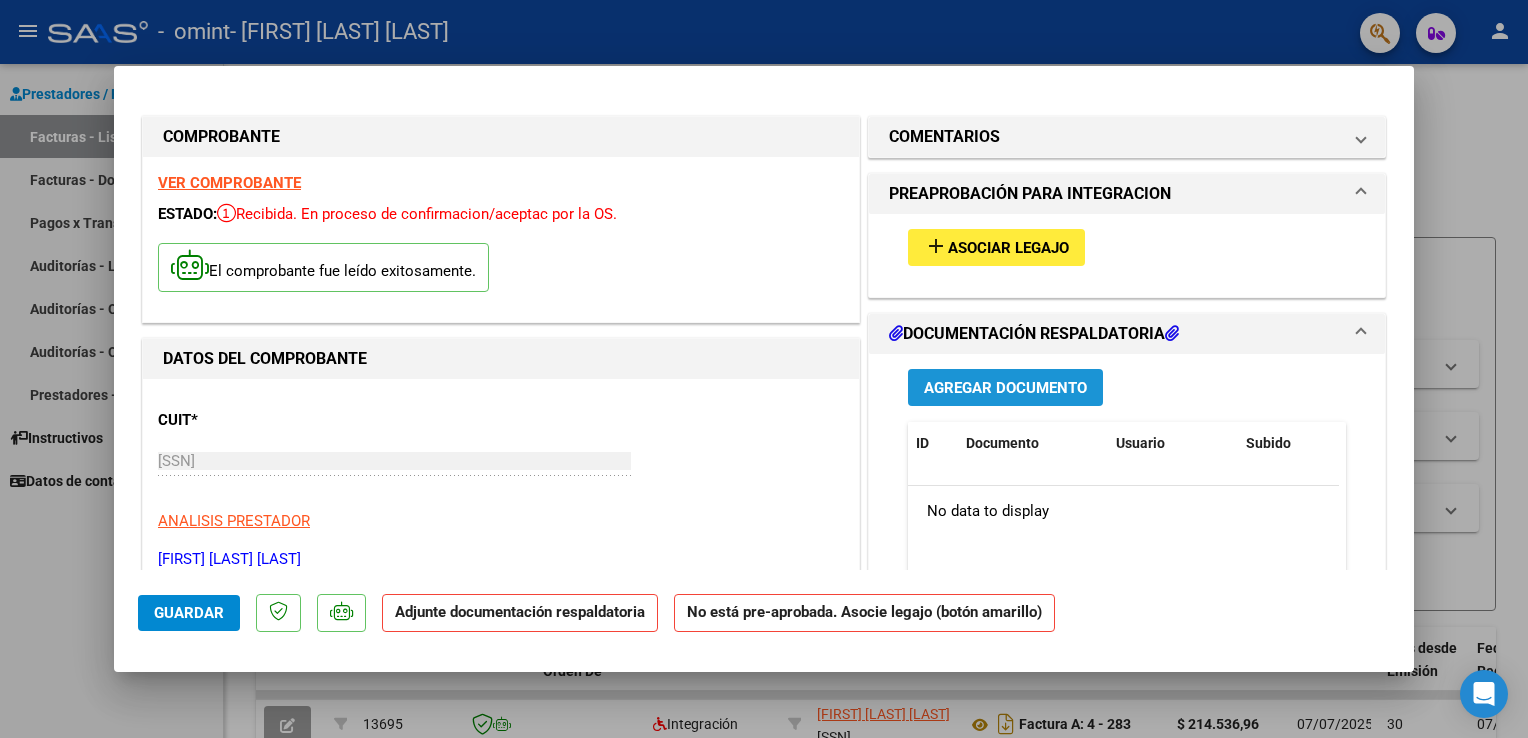 click on "Agregar Documento" at bounding box center (1005, 388) 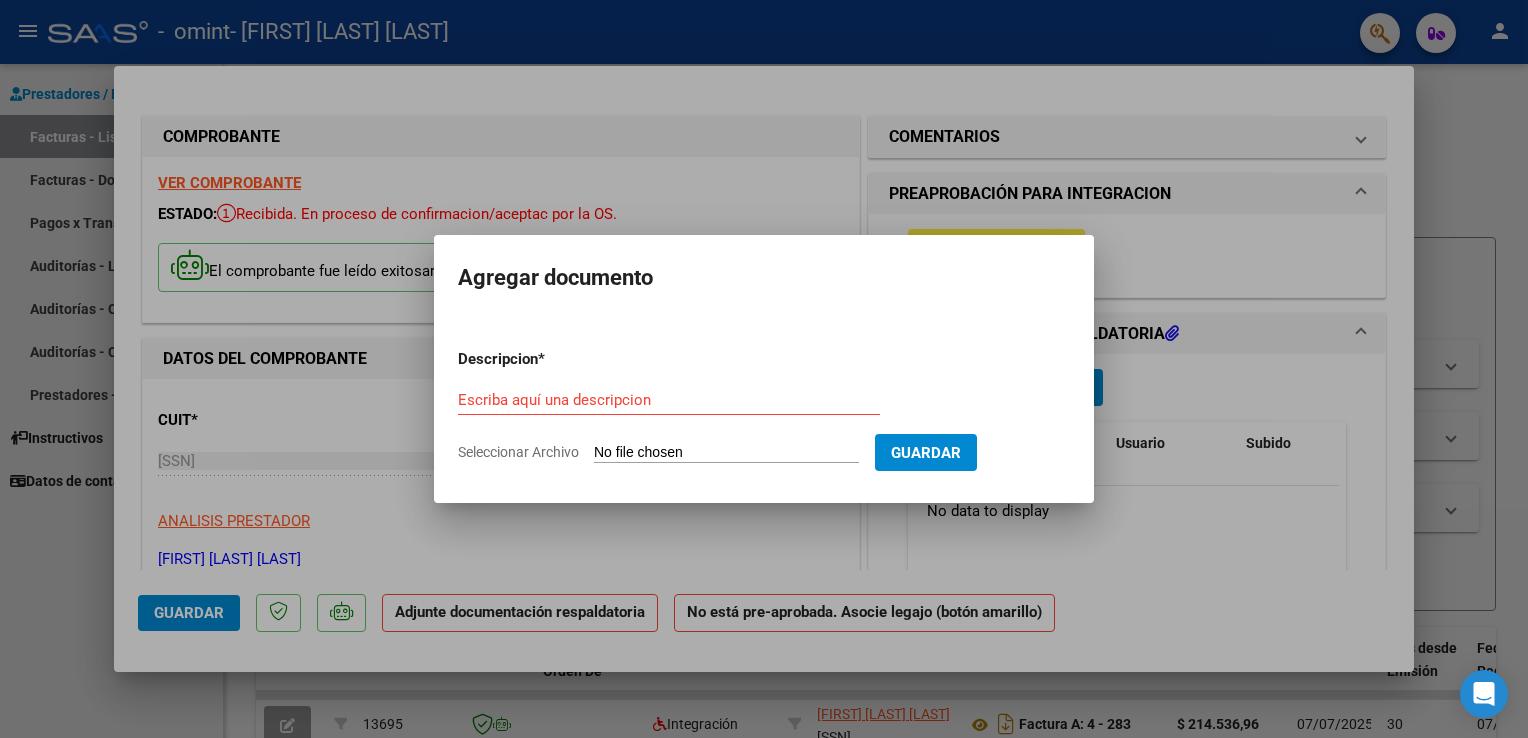 click on "Seleccionar Archivo" at bounding box center [726, 453] 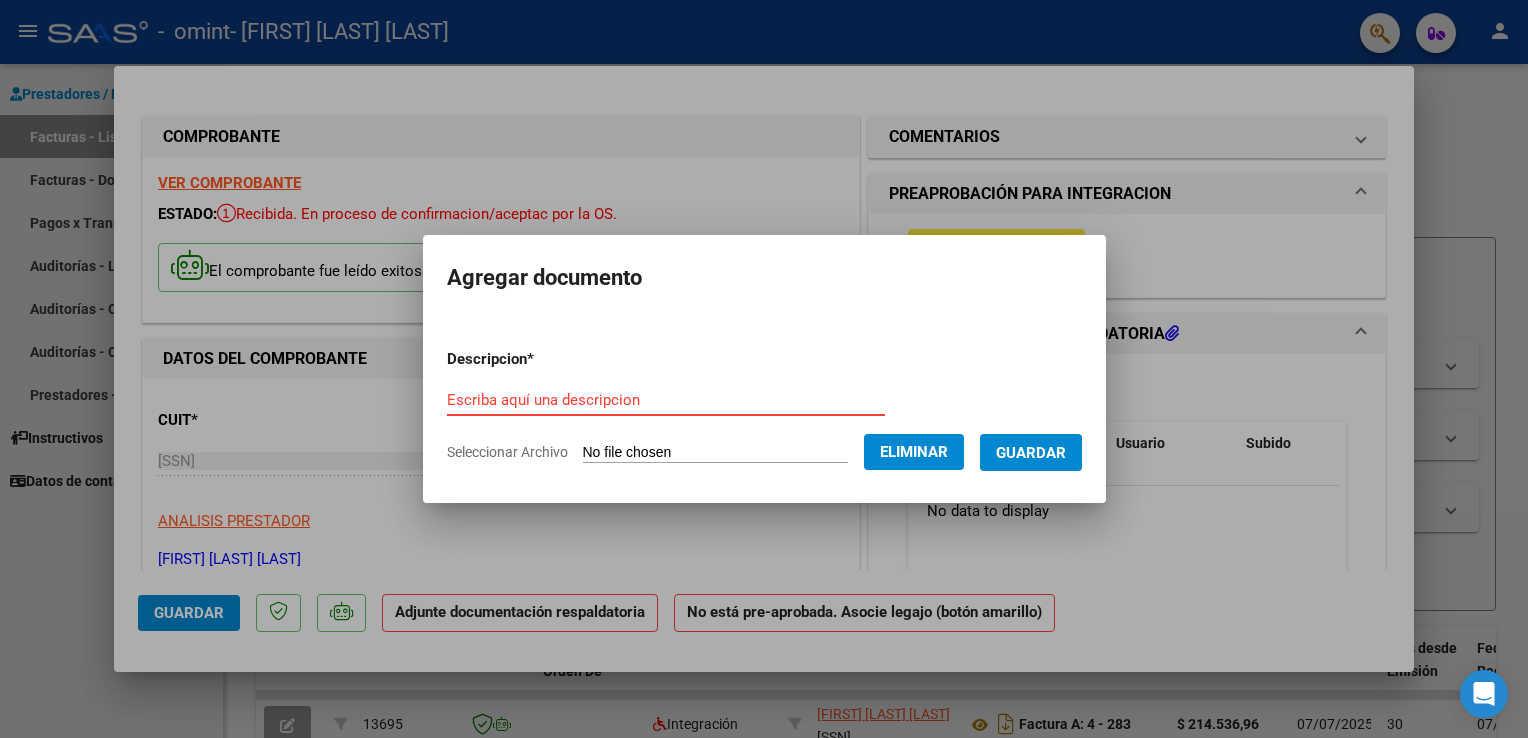 click on "Escriba aquí una descripcion" at bounding box center (666, 400) 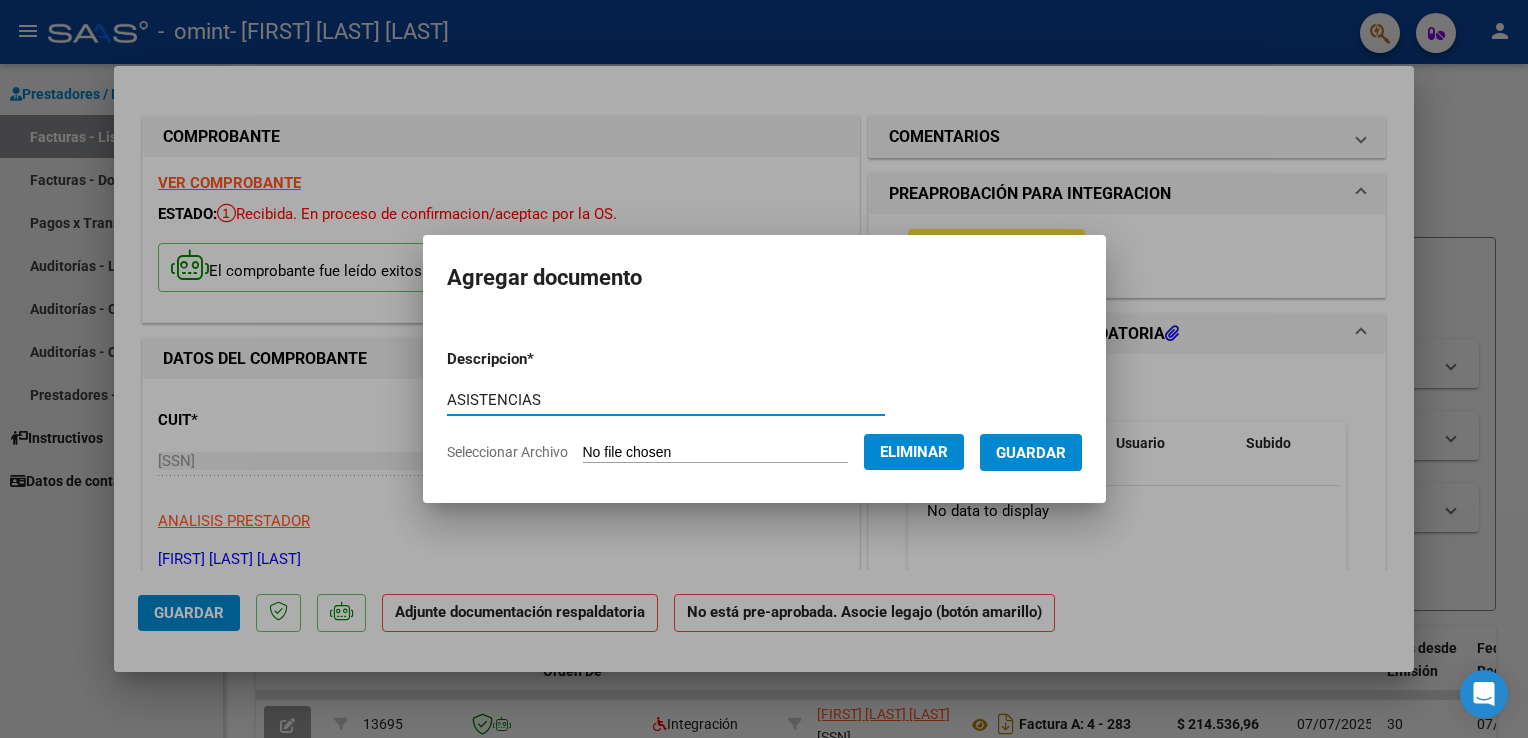 type on "ASISTENCIAS" 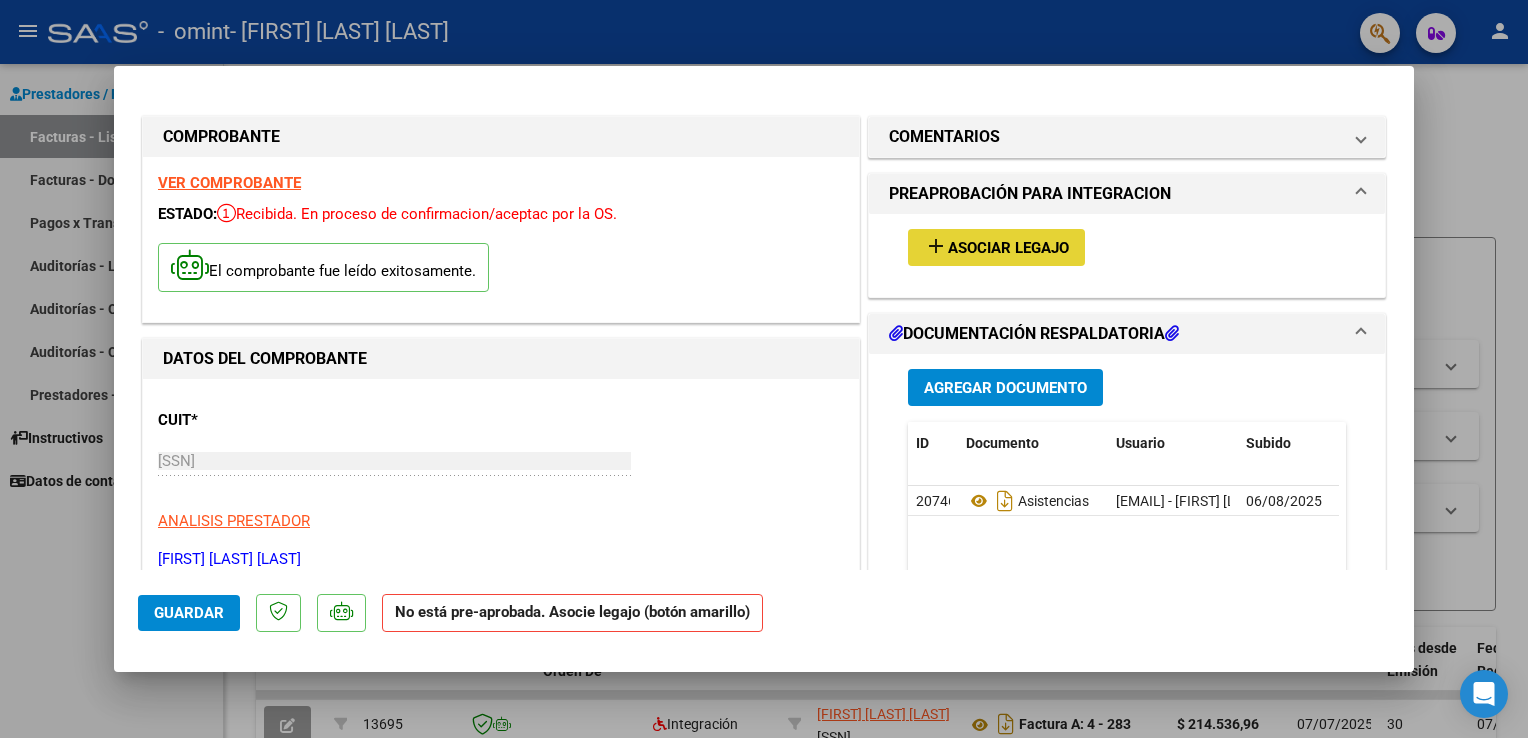click on "Asociar Legajo" at bounding box center (1008, 248) 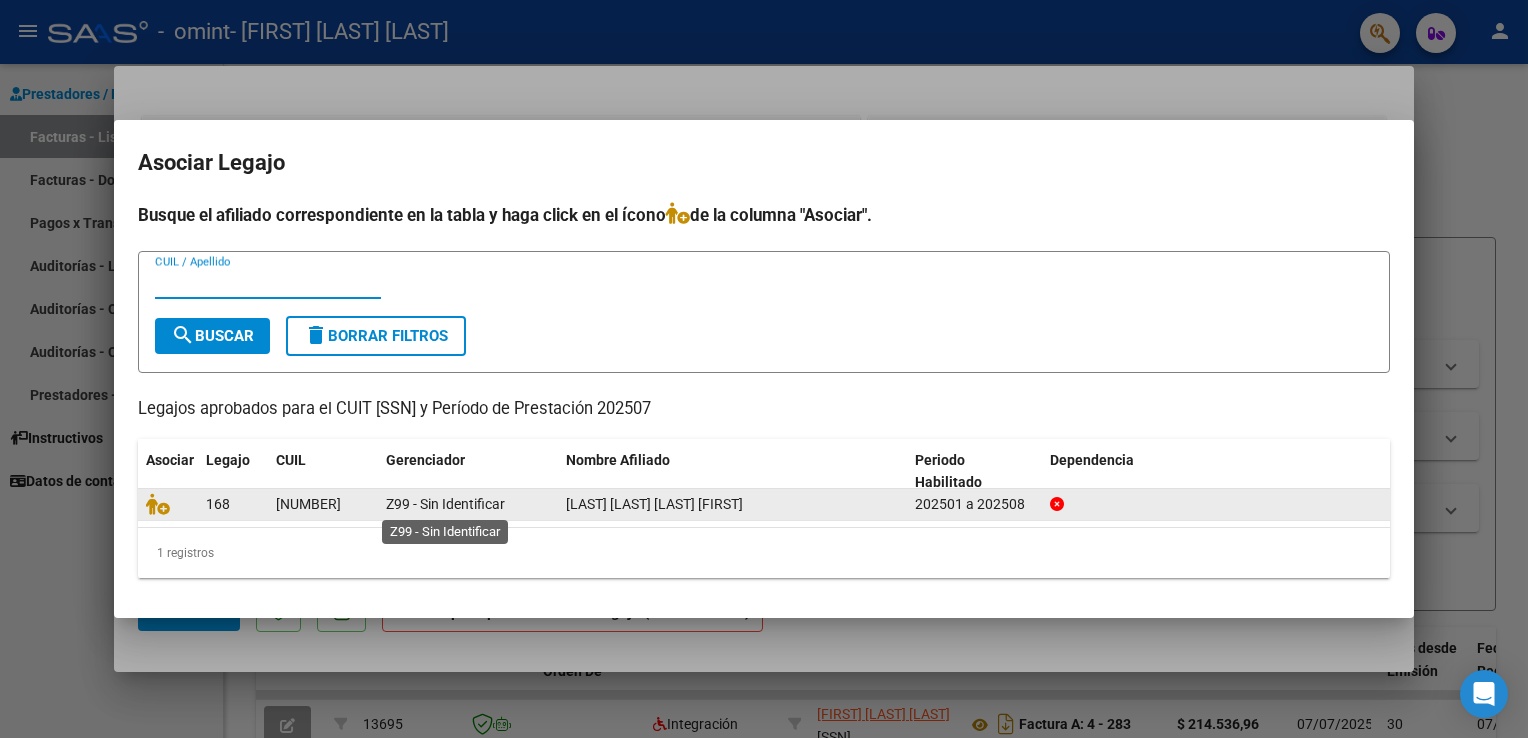 click on "Z99 - Sin Identificar" 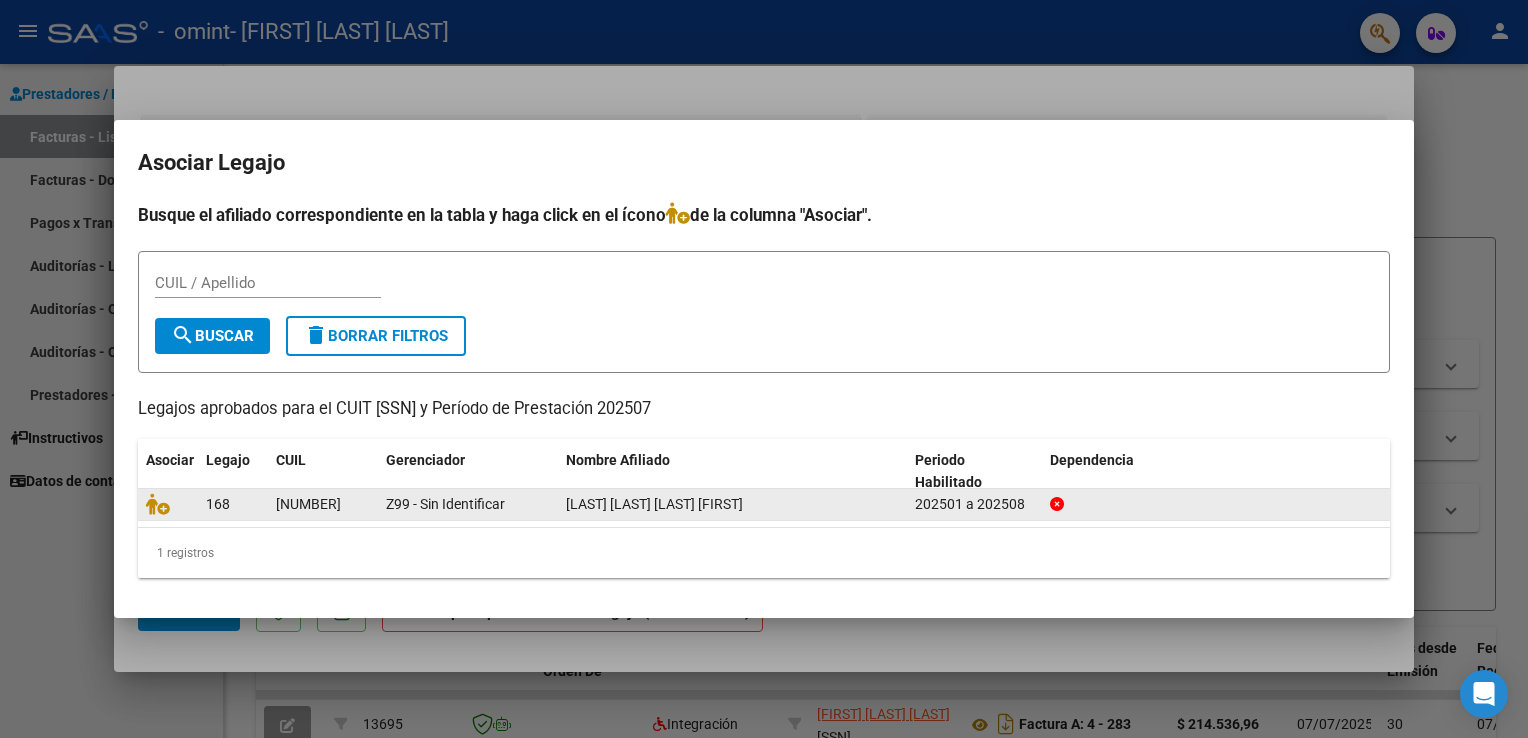 click on "Z99 - Sin Identificar" 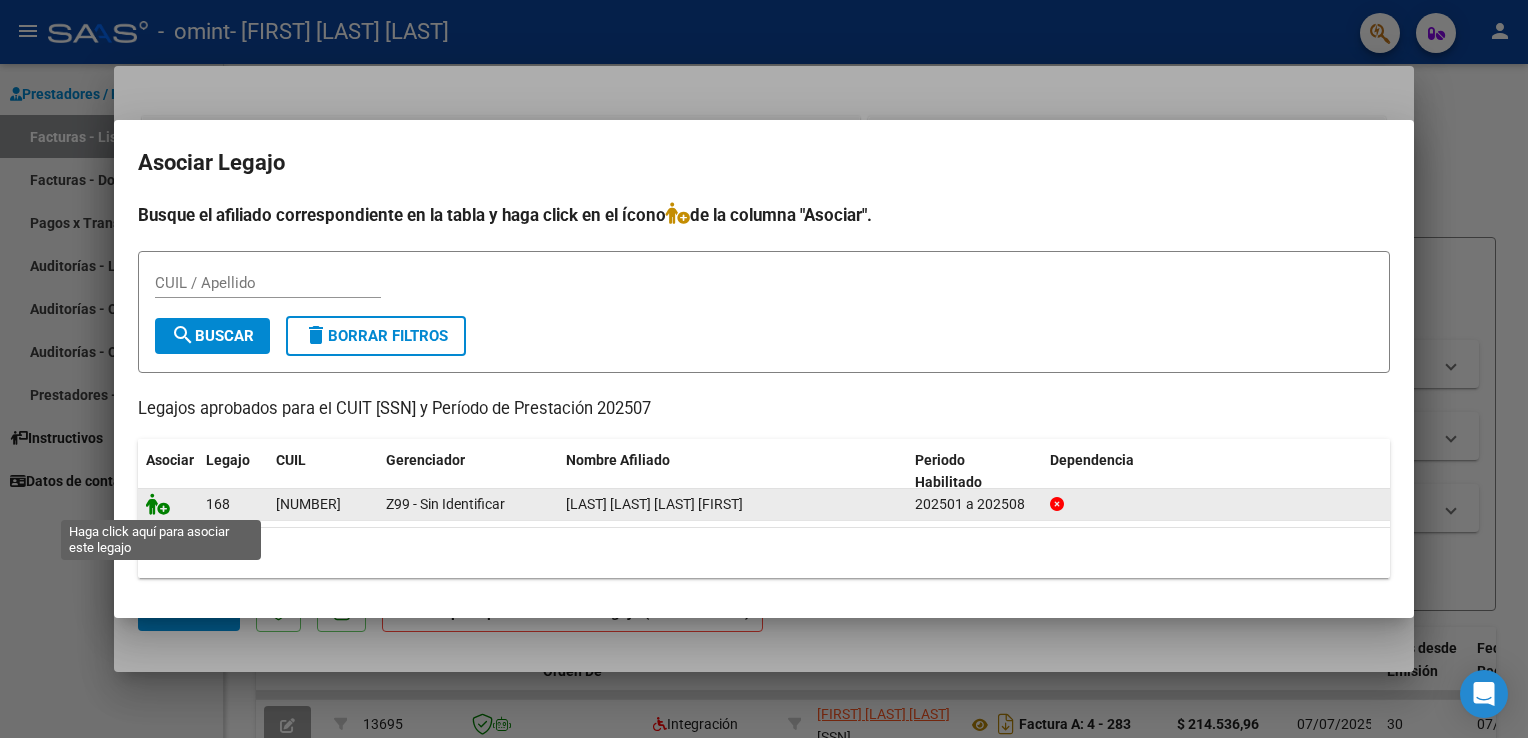 click 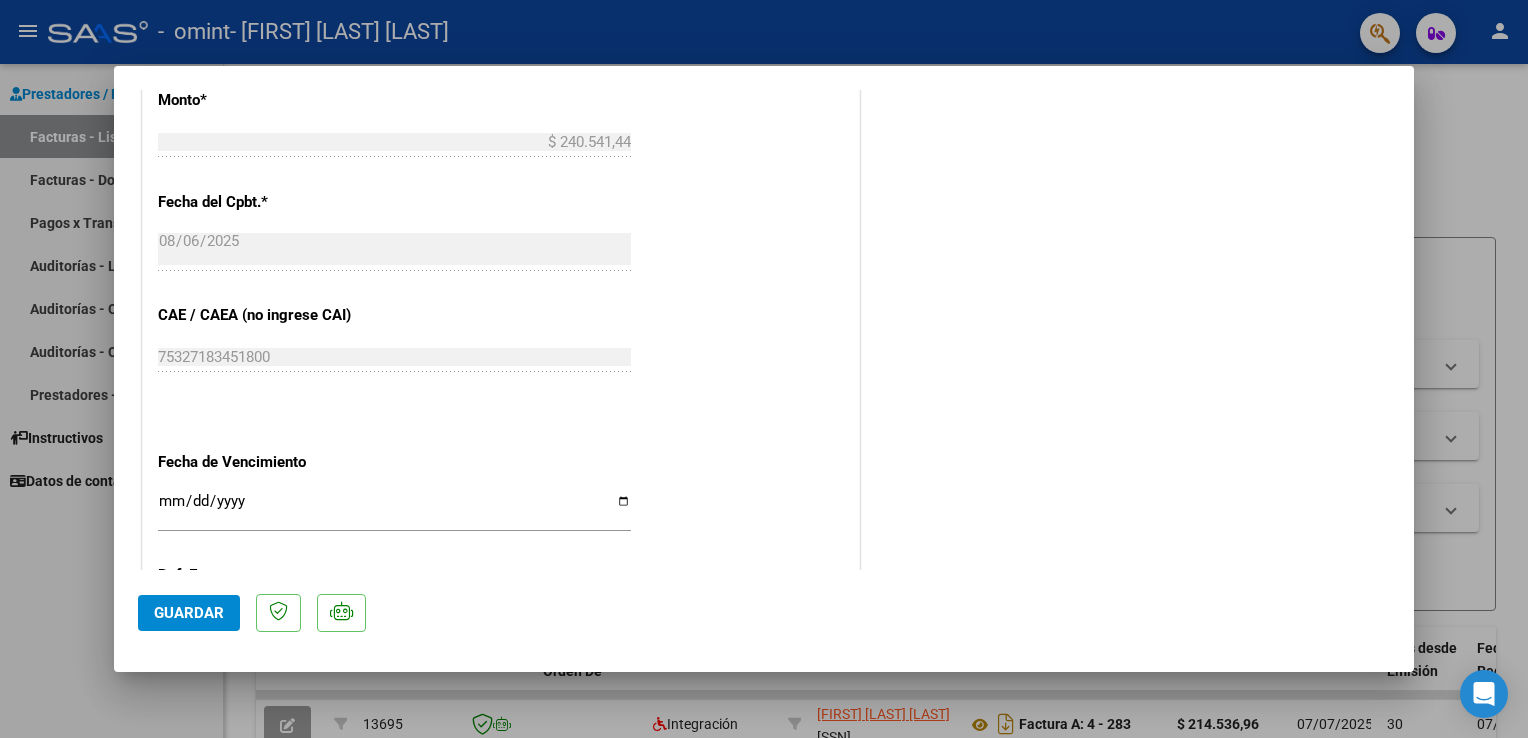 scroll, scrollTop: 1308, scrollLeft: 0, axis: vertical 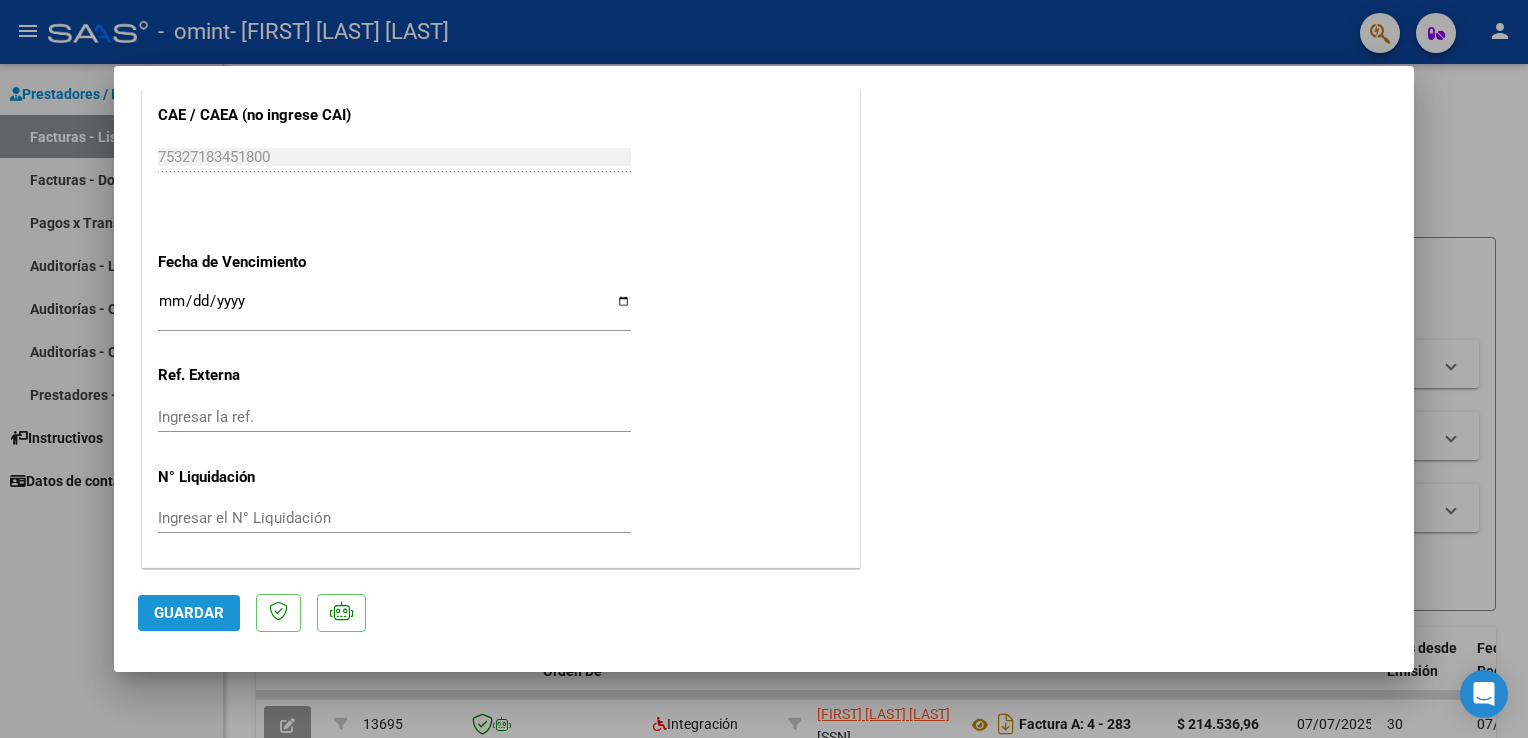 click on "Guardar" 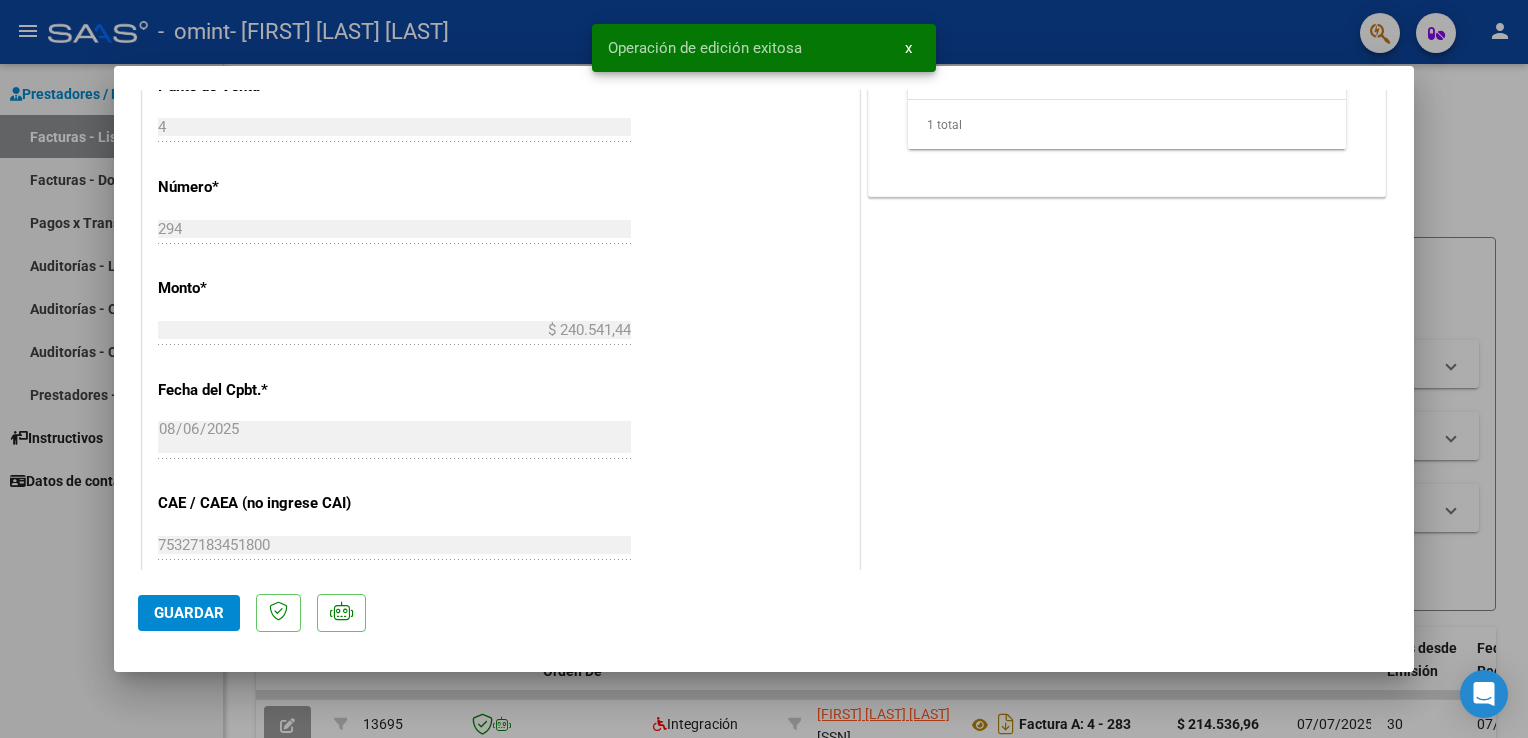 scroll, scrollTop: 908, scrollLeft: 0, axis: vertical 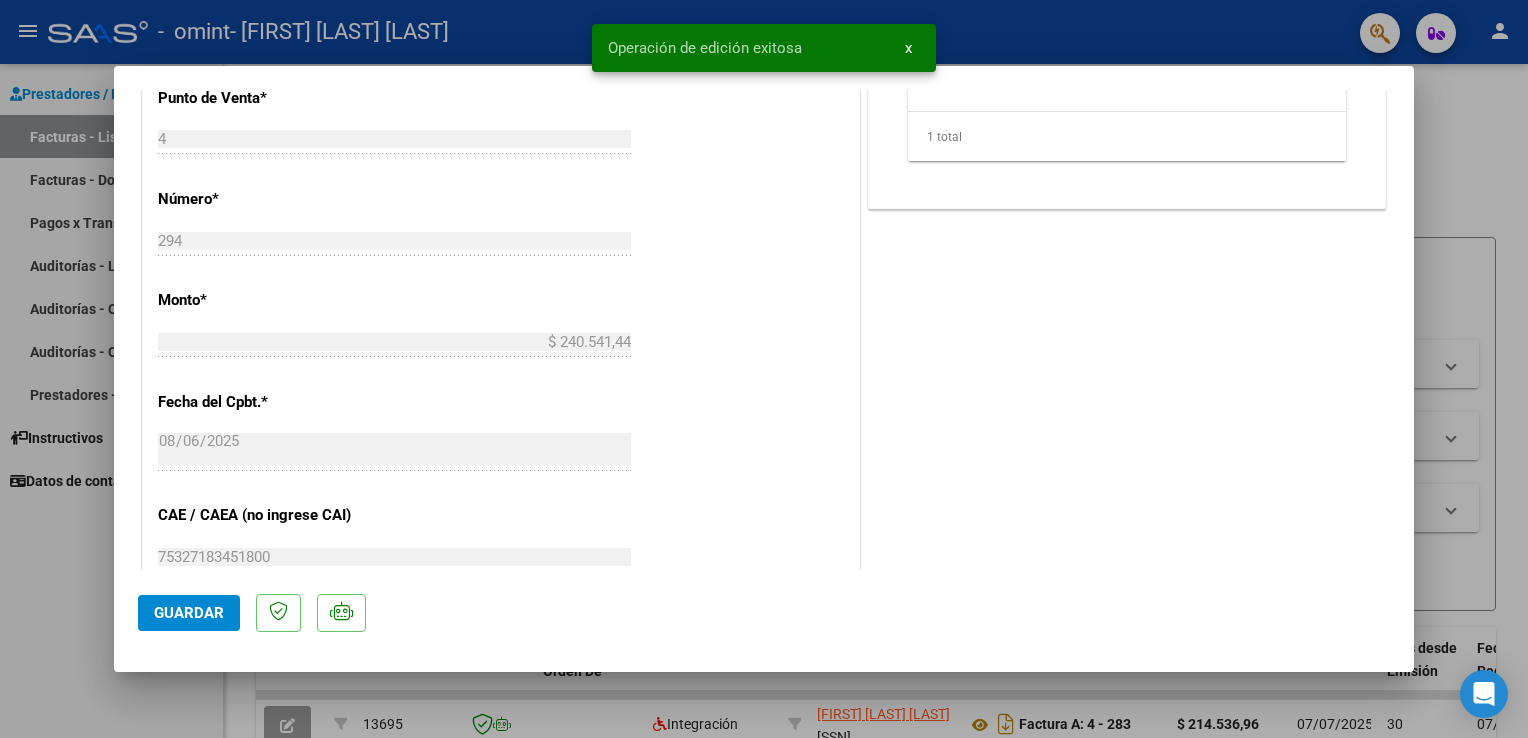 click on "x" at bounding box center [908, 48] 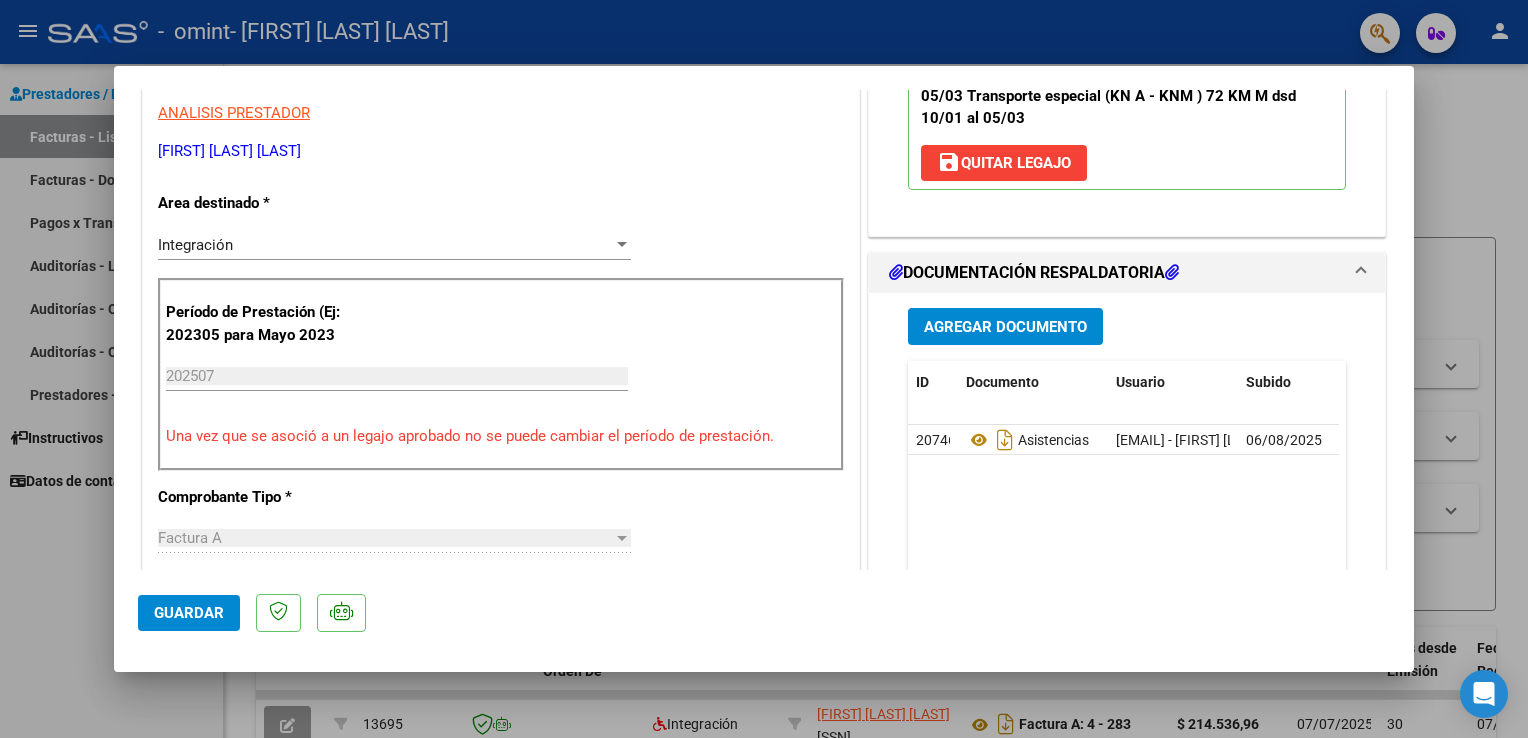 scroll, scrollTop: 0, scrollLeft: 0, axis: both 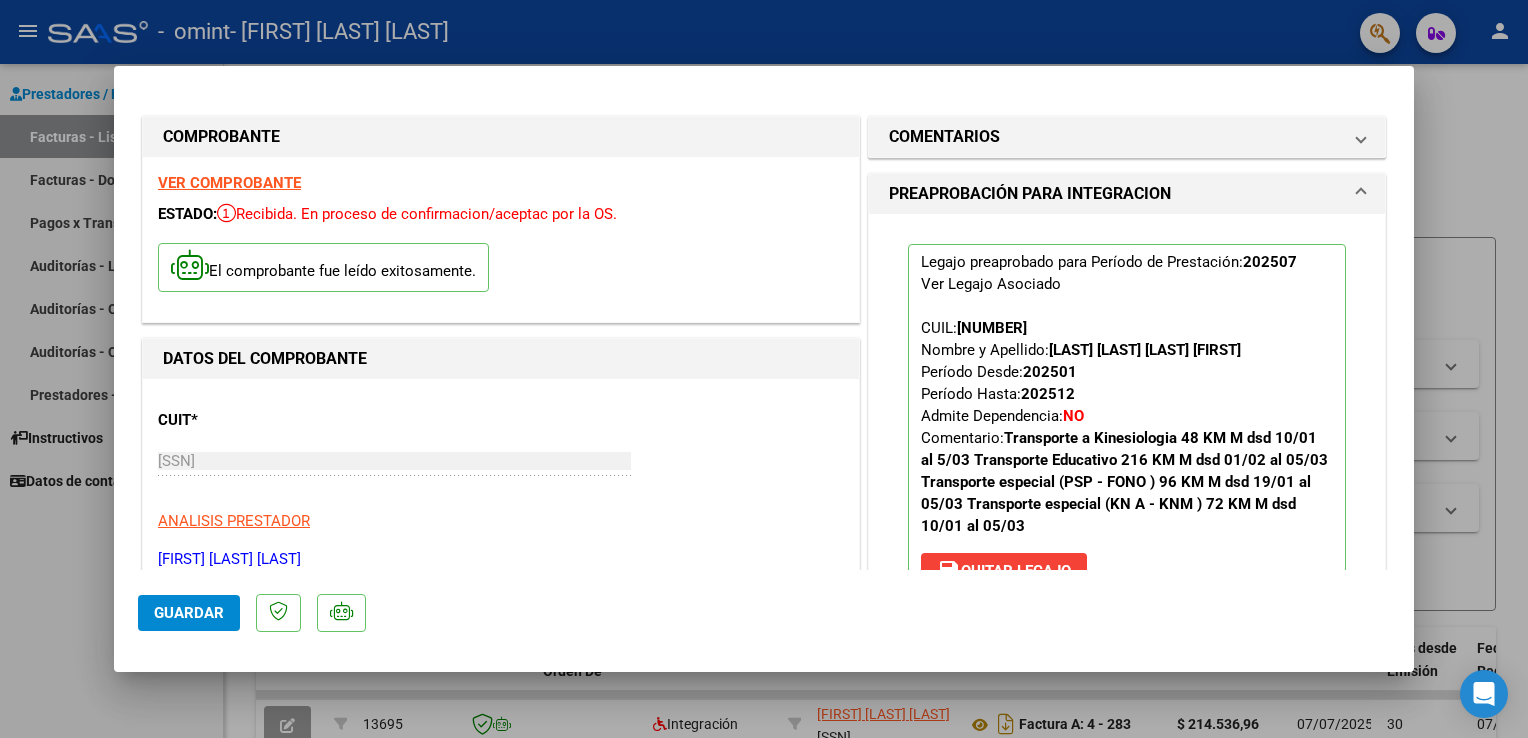 click on "Guardar" 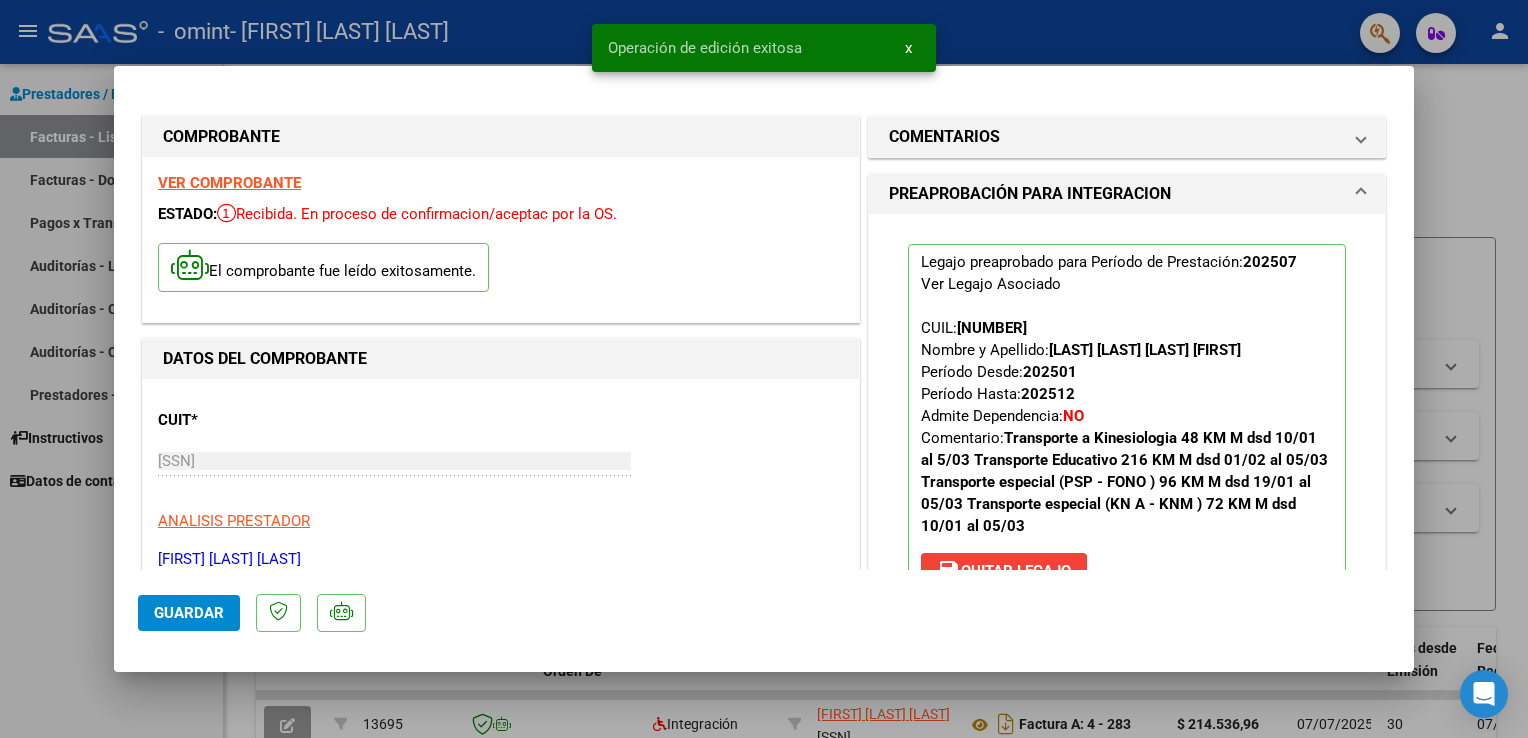 type 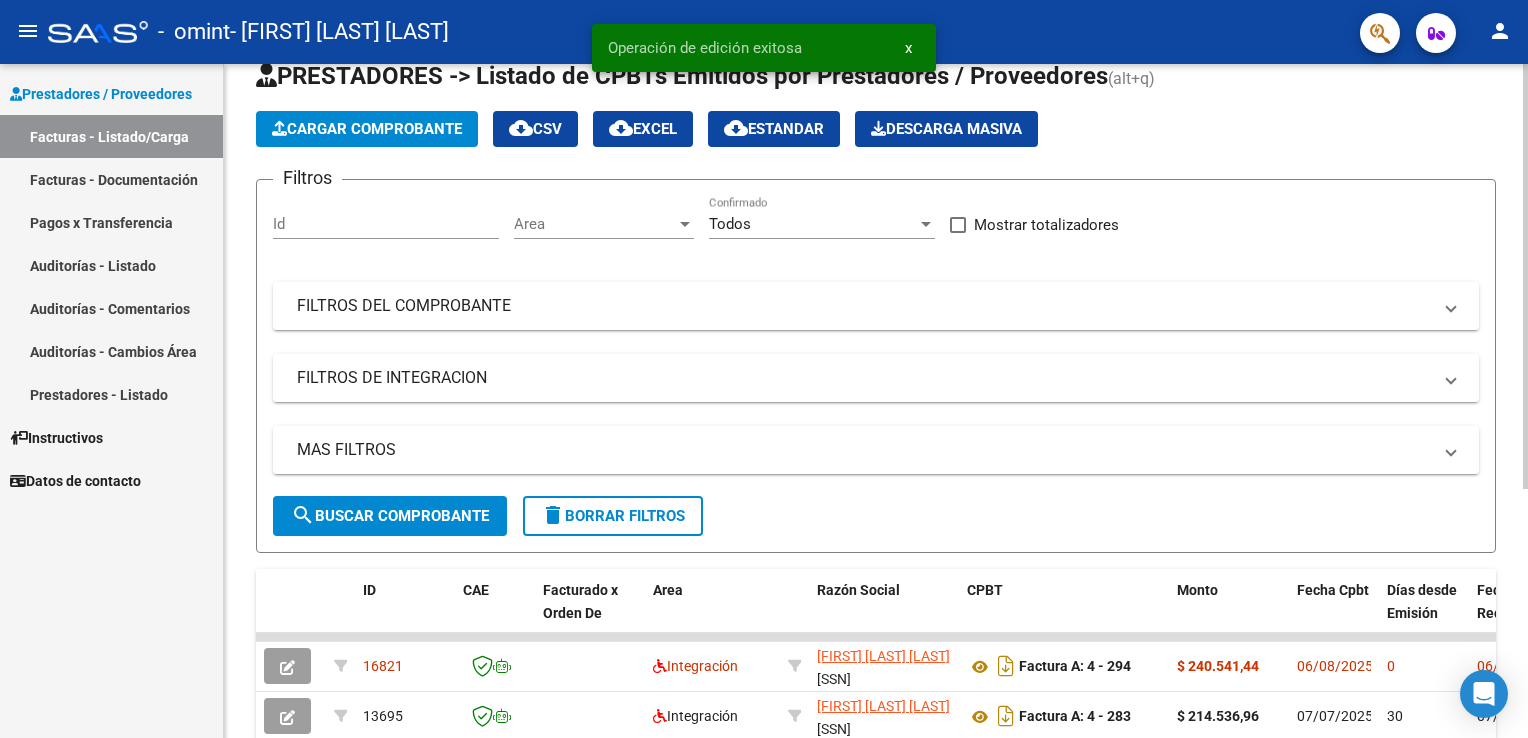 scroll, scrollTop: 200, scrollLeft: 0, axis: vertical 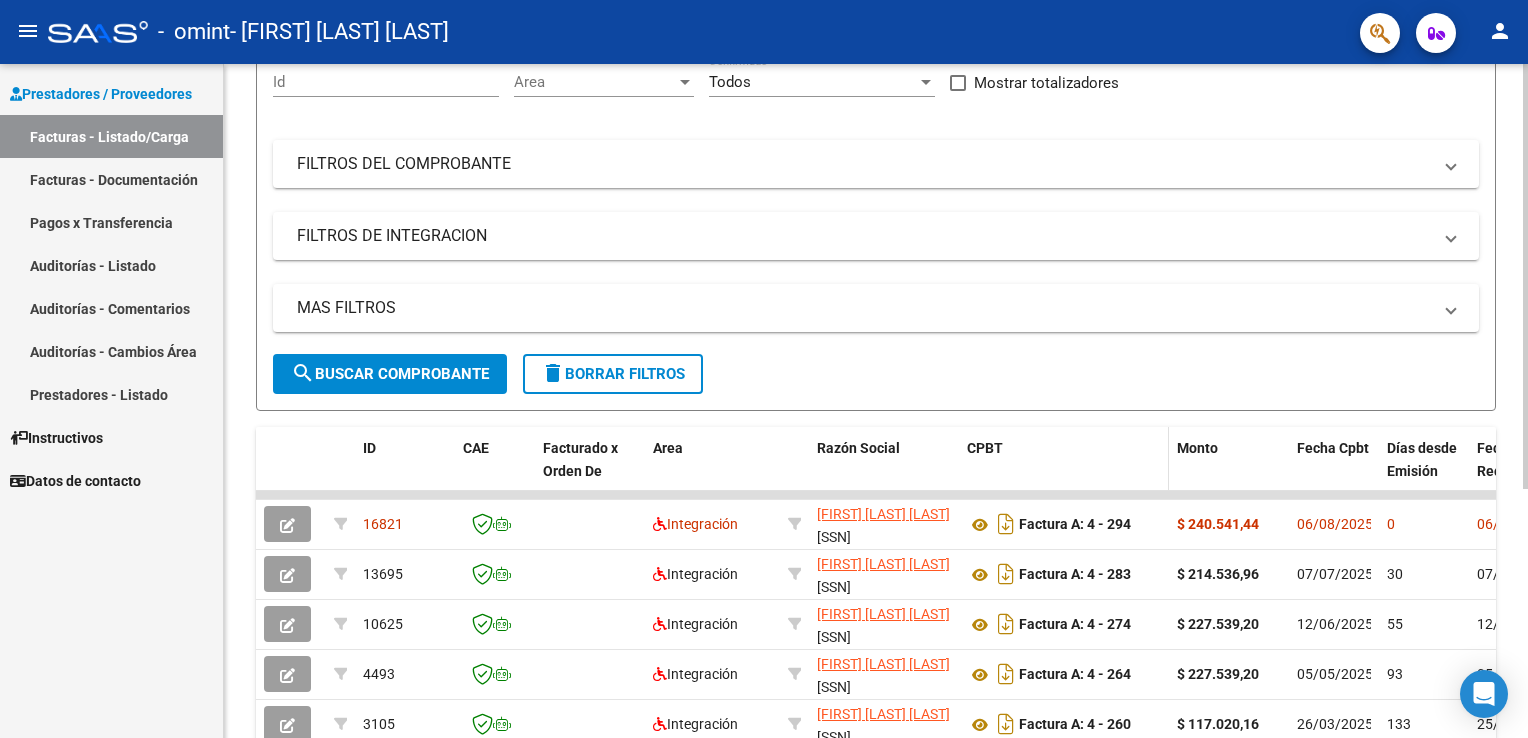 click on "CPBT" 